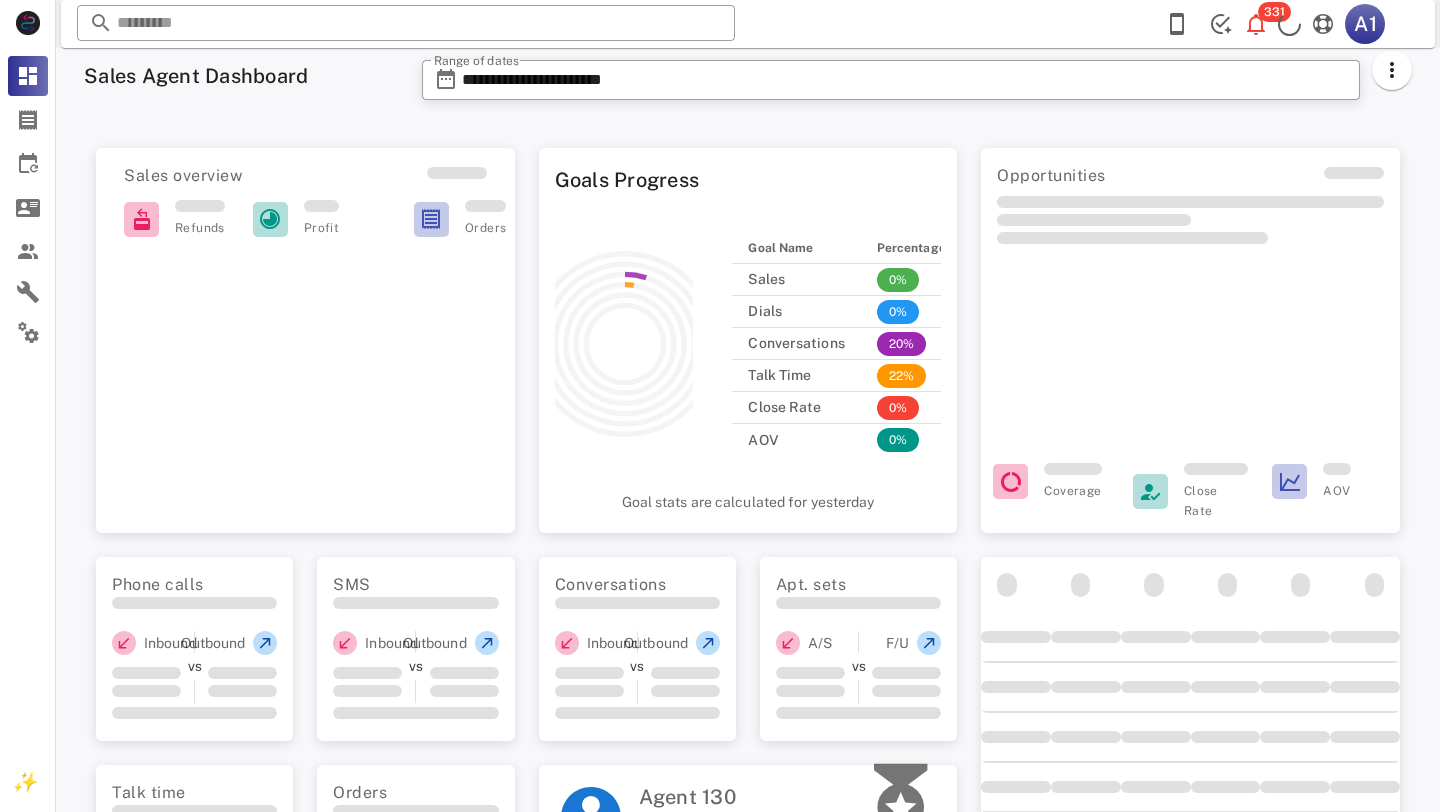 scroll, scrollTop: 0, scrollLeft: 0, axis: both 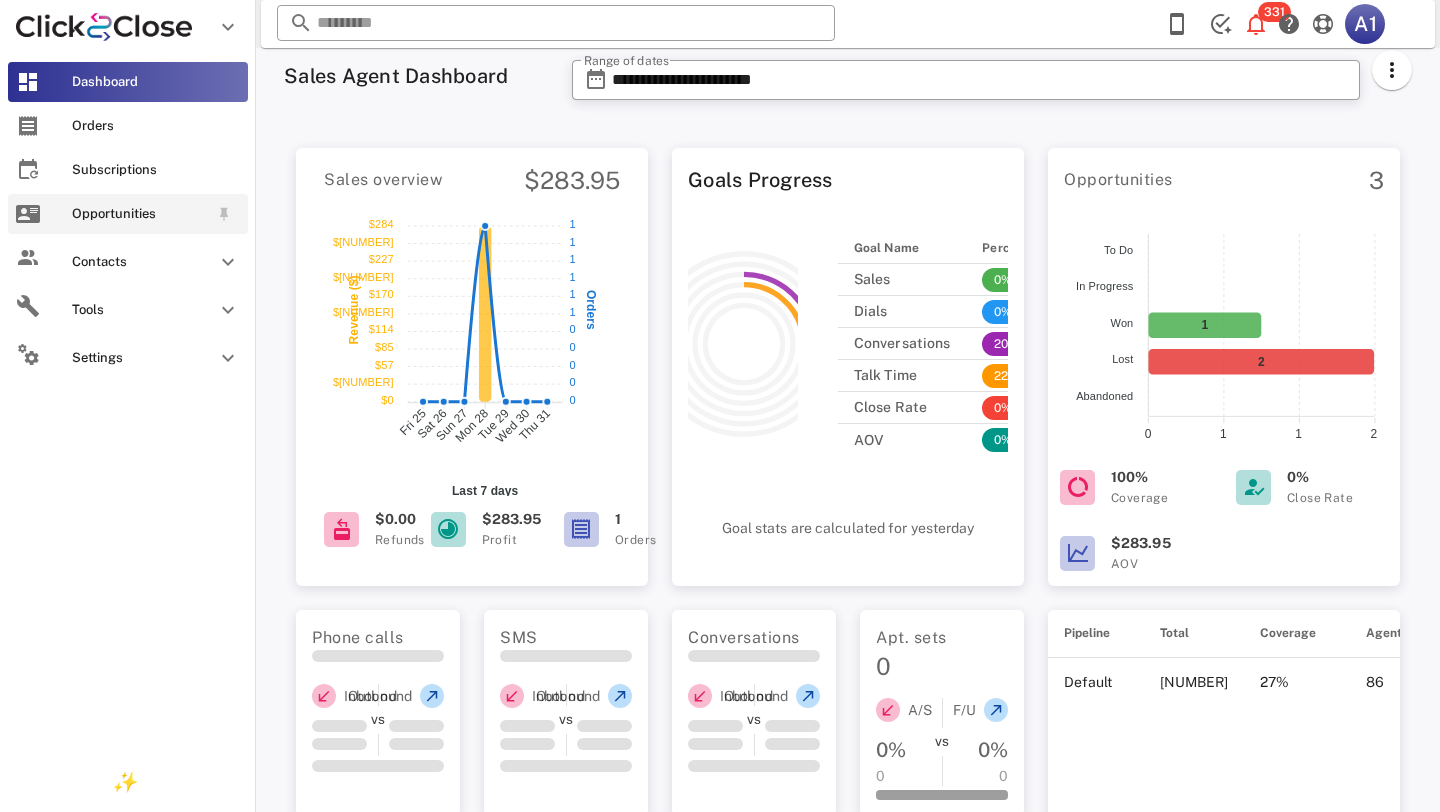 click on "Opportunities" at bounding box center (128, 214) 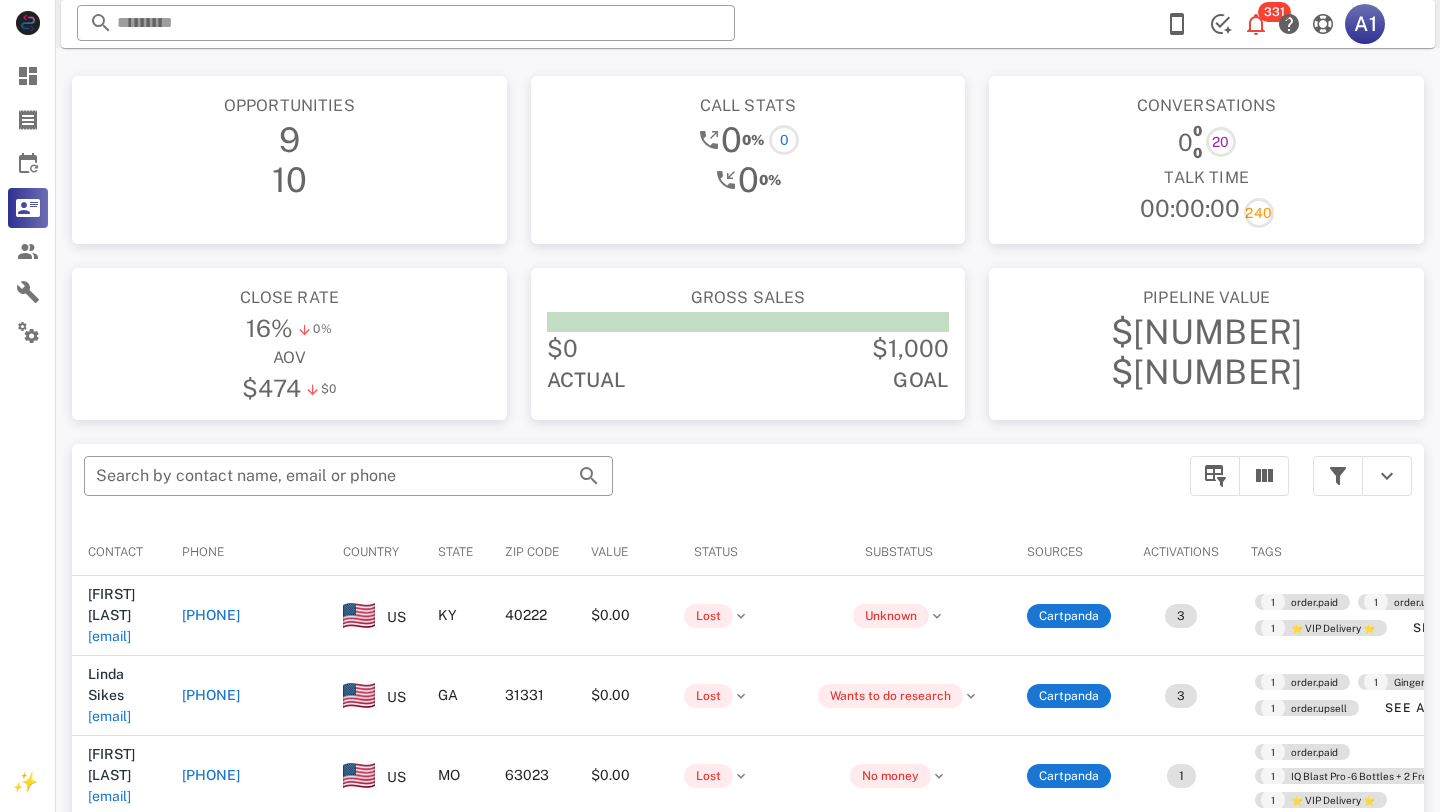 scroll, scrollTop: 163, scrollLeft: 0, axis: vertical 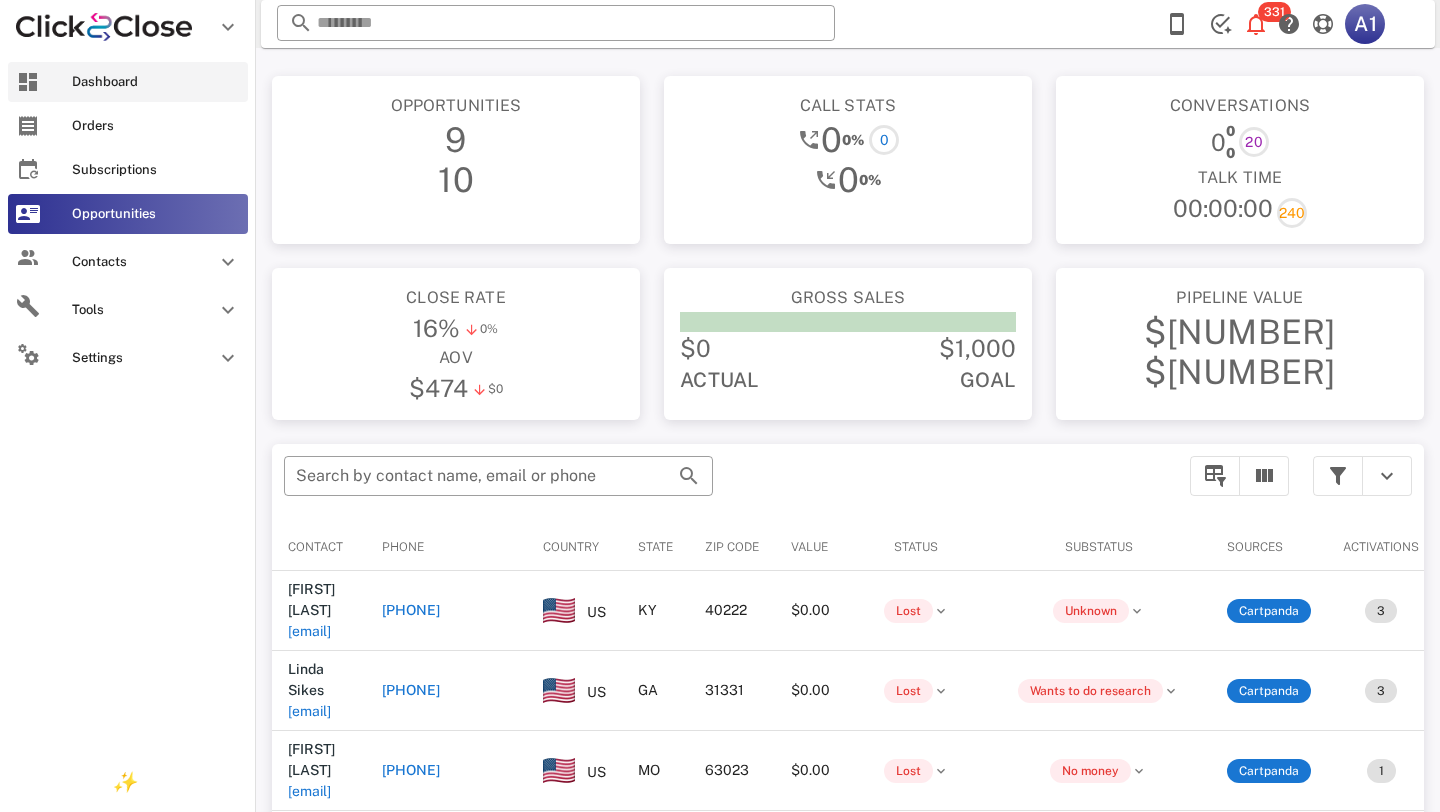 click on "Dashboard" at bounding box center (128, 82) 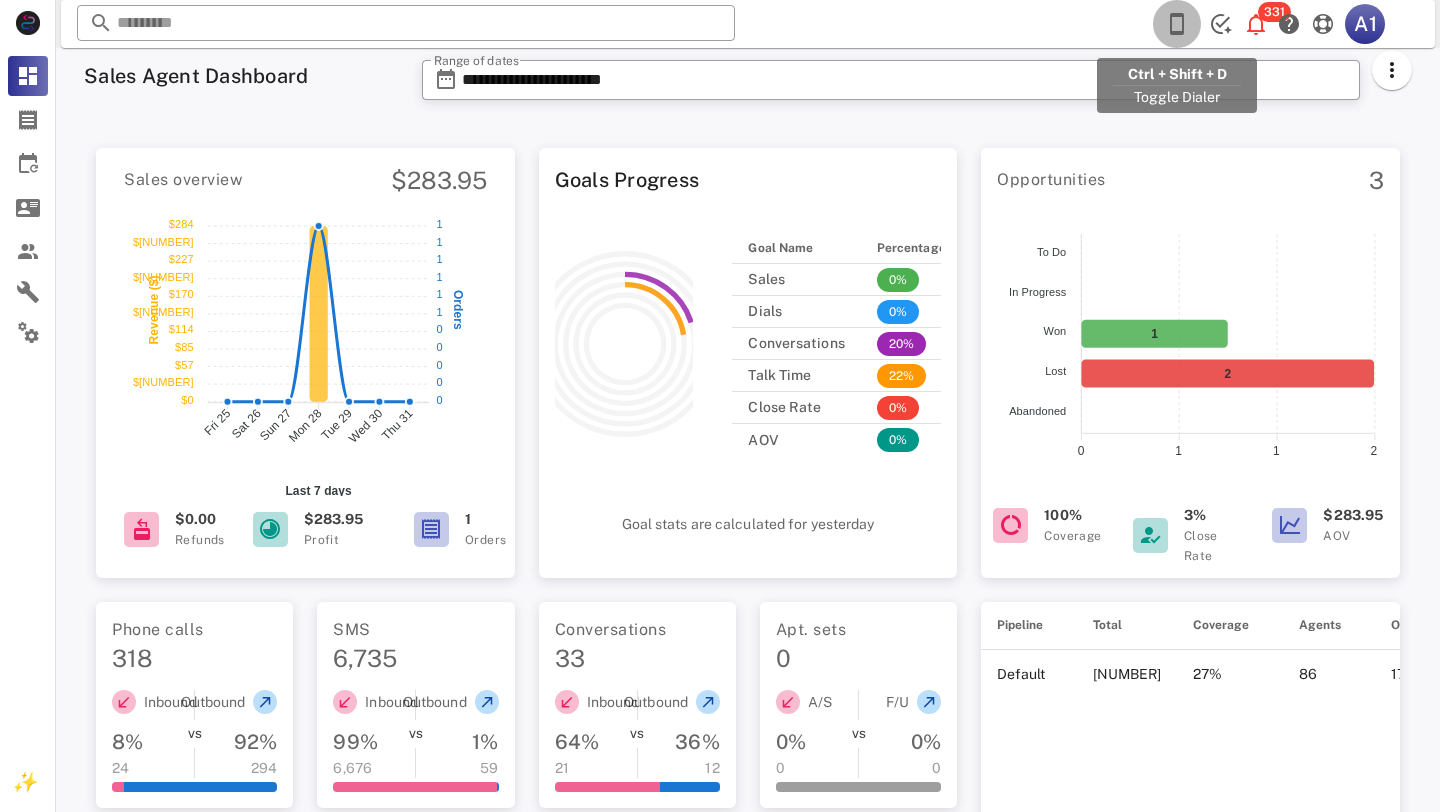 click at bounding box center (1177, 24) 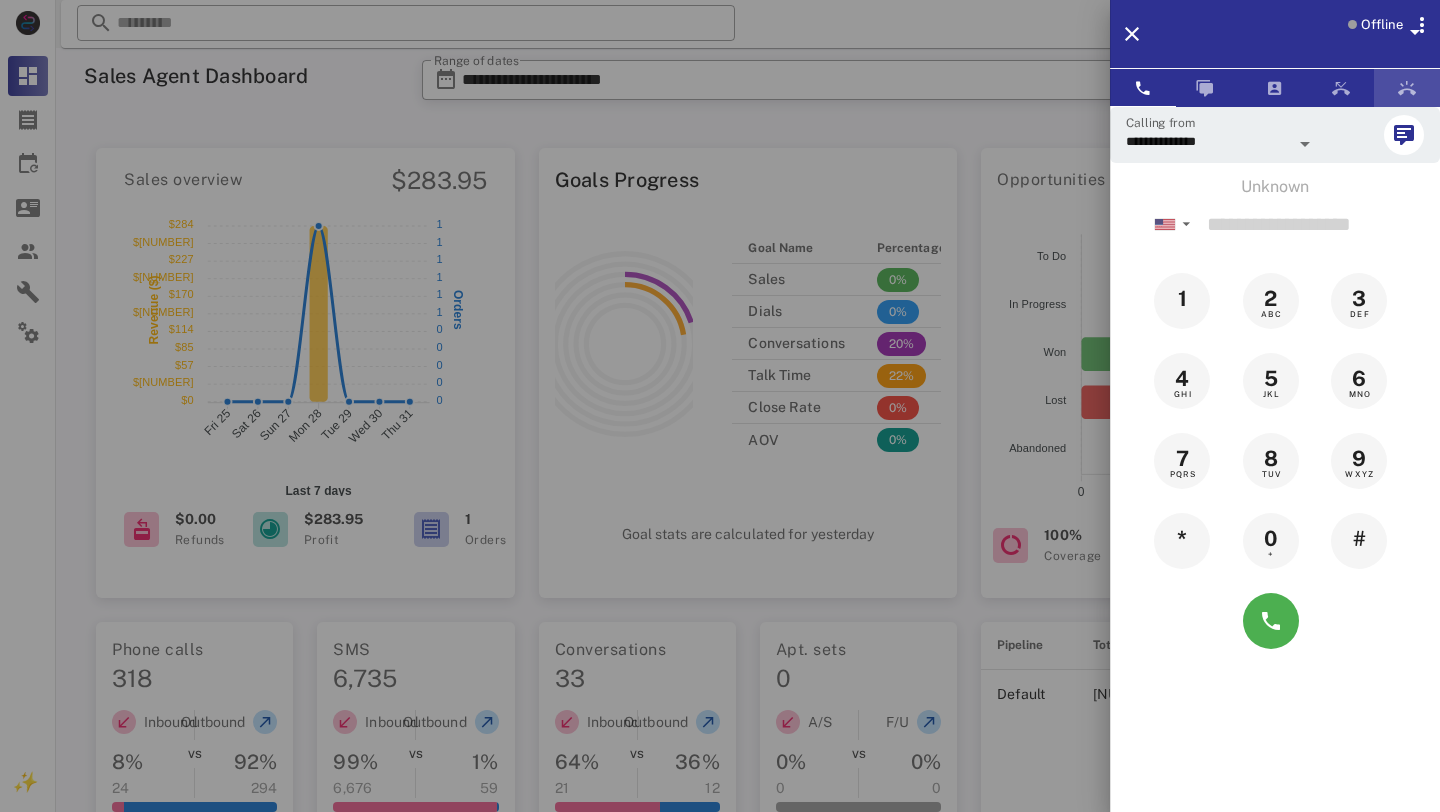 click at bounding box center [1407, 88] 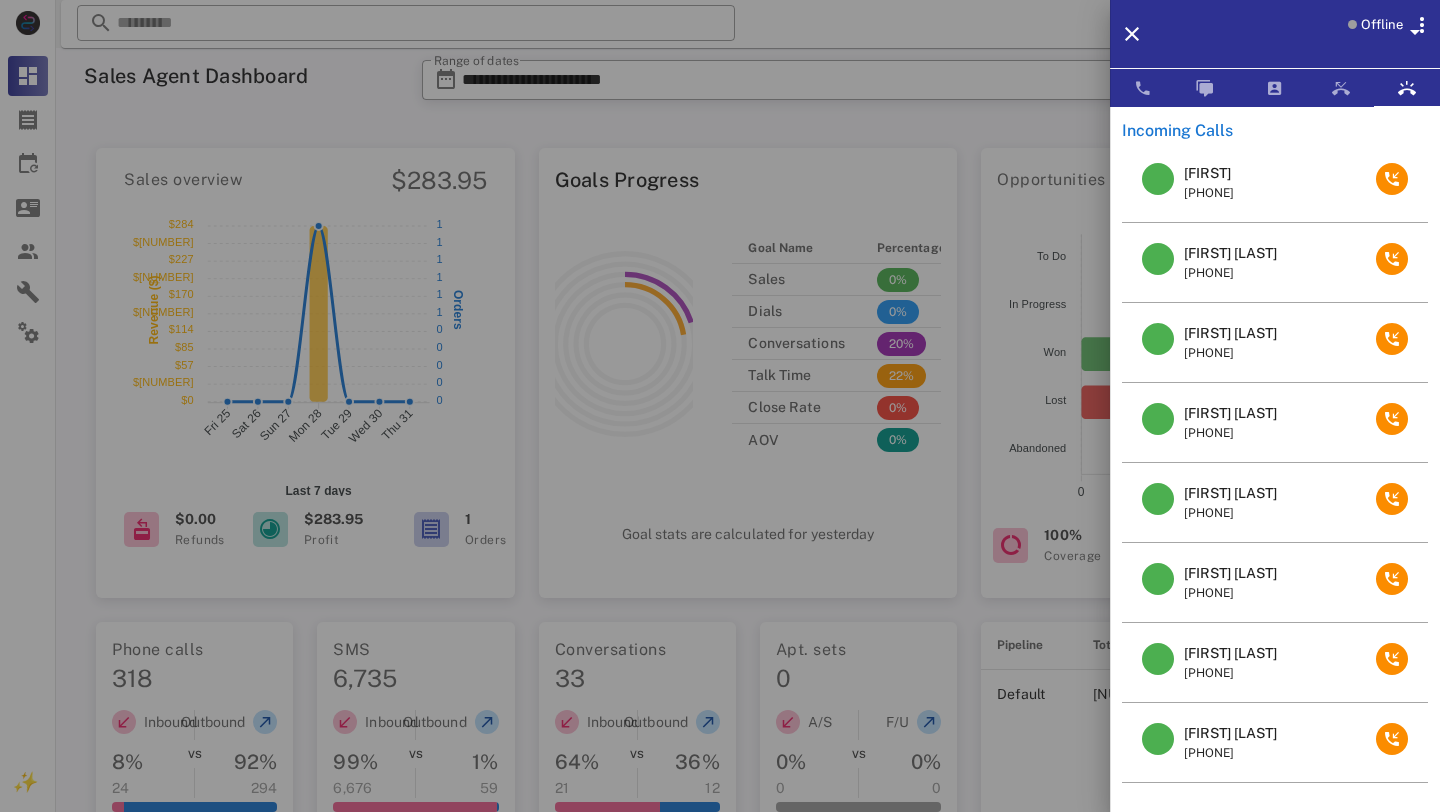click on "Offline" at bounding box center [1382, 25] 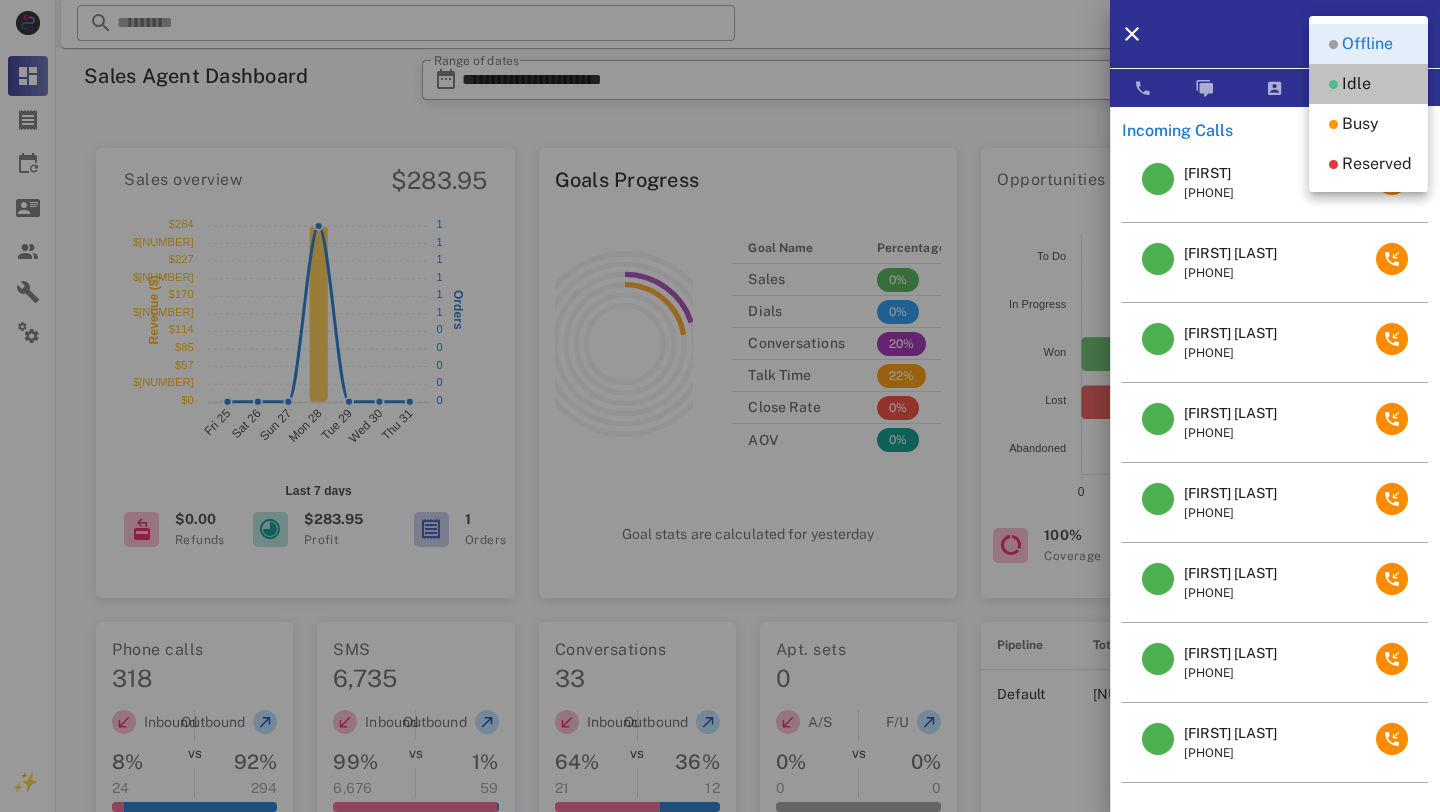 click on "Idle" at bounding box center [1368, 84] 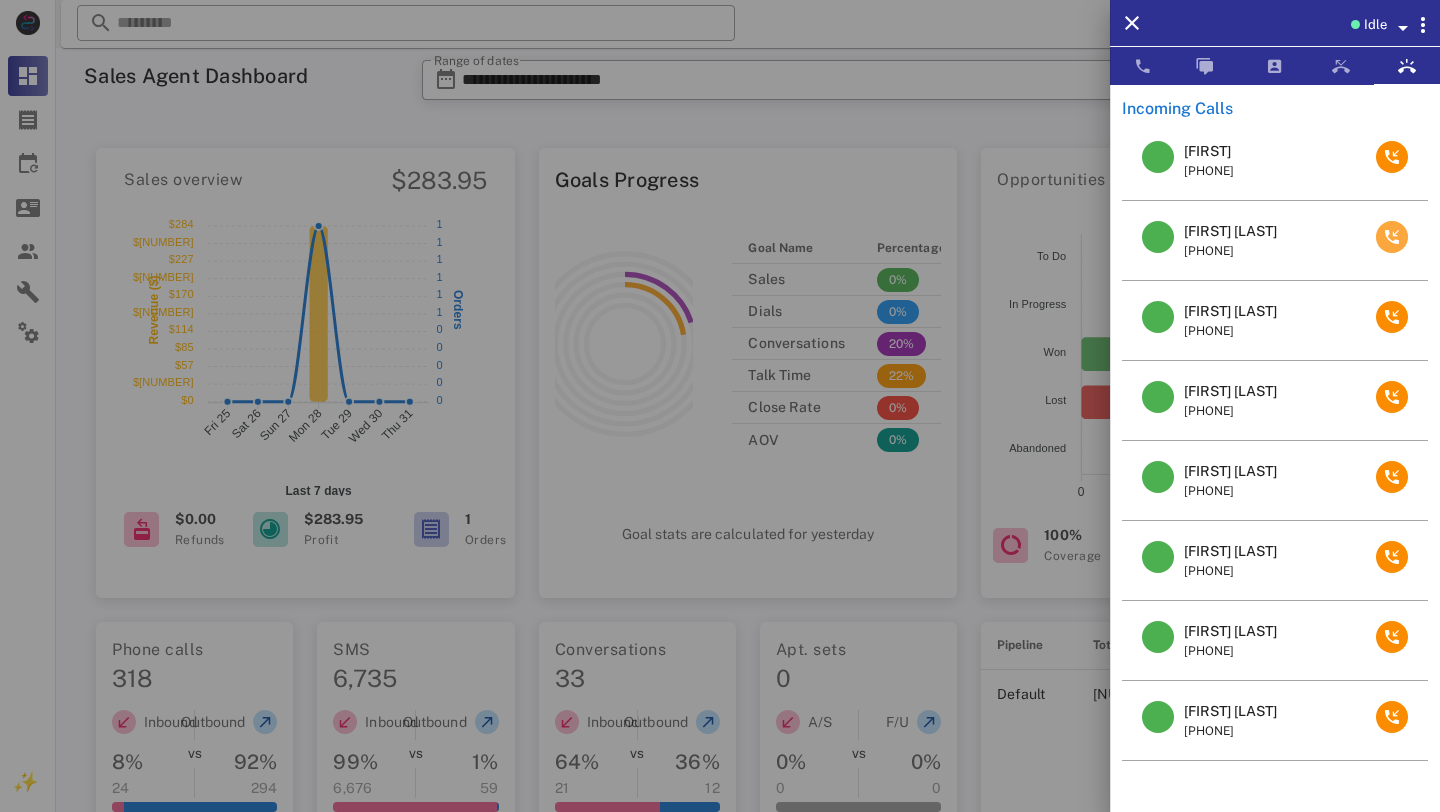 click at bounding box center [1392, 237] 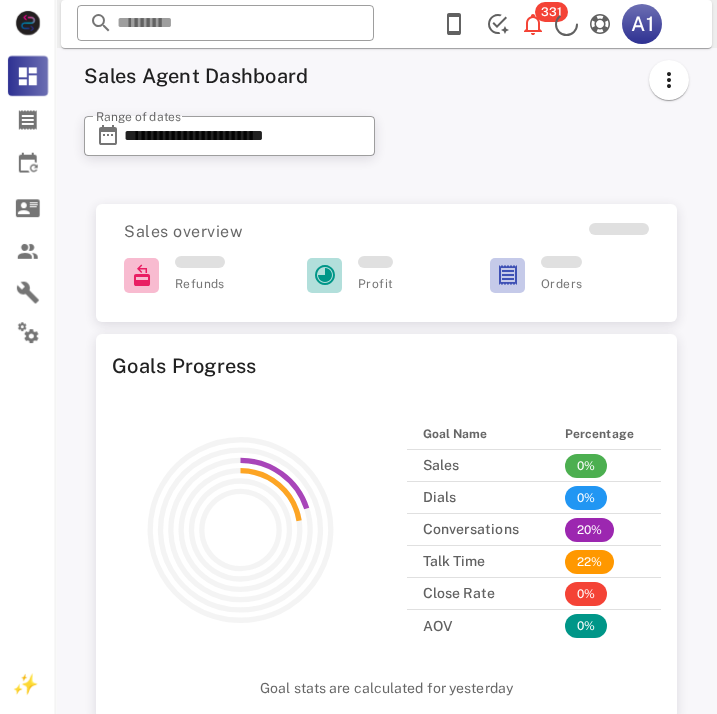 scroll, scrollTop: 0, scrollLeft: 0, axis: both 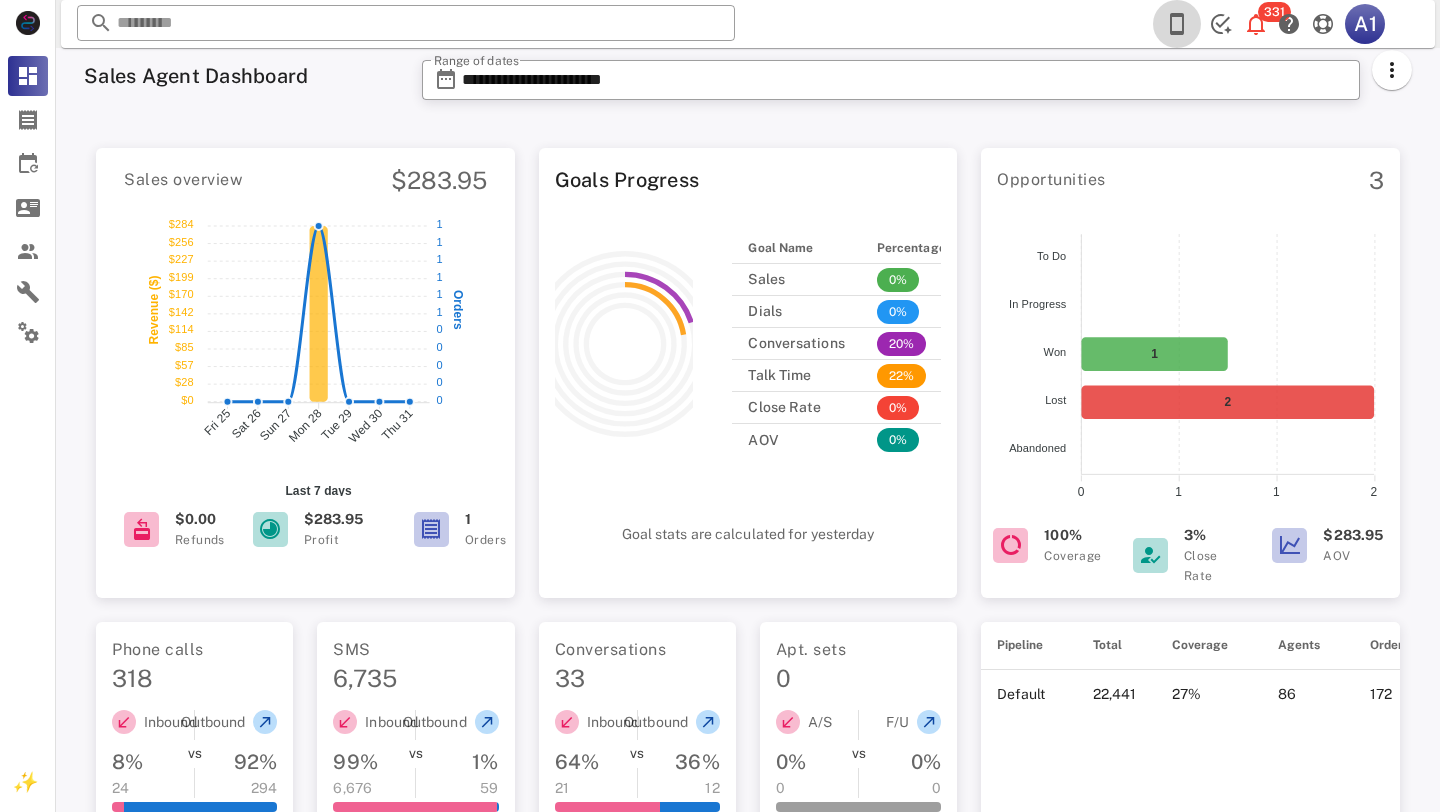 click at bounding box center [1177, 24] 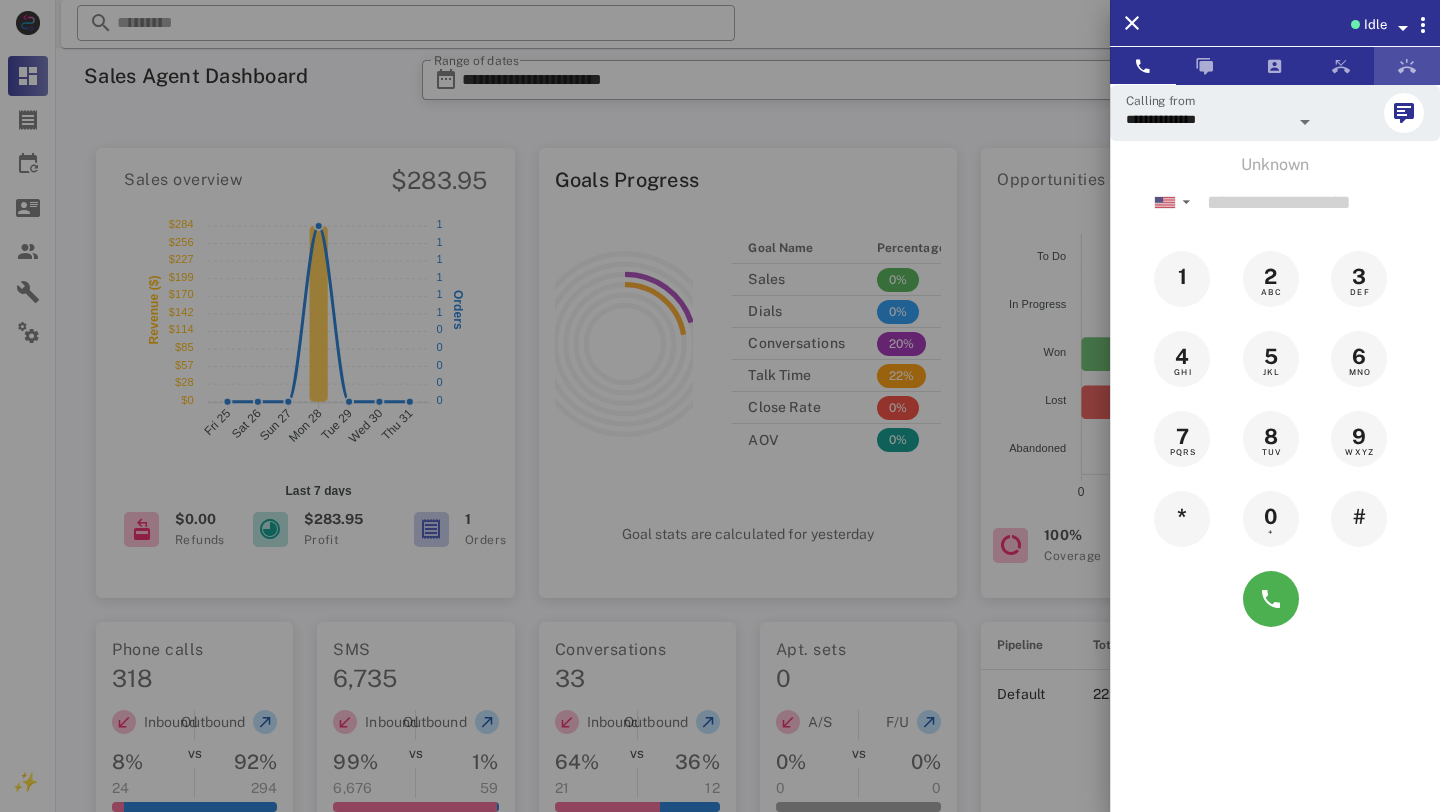 click at bounding box center (1407, 66) 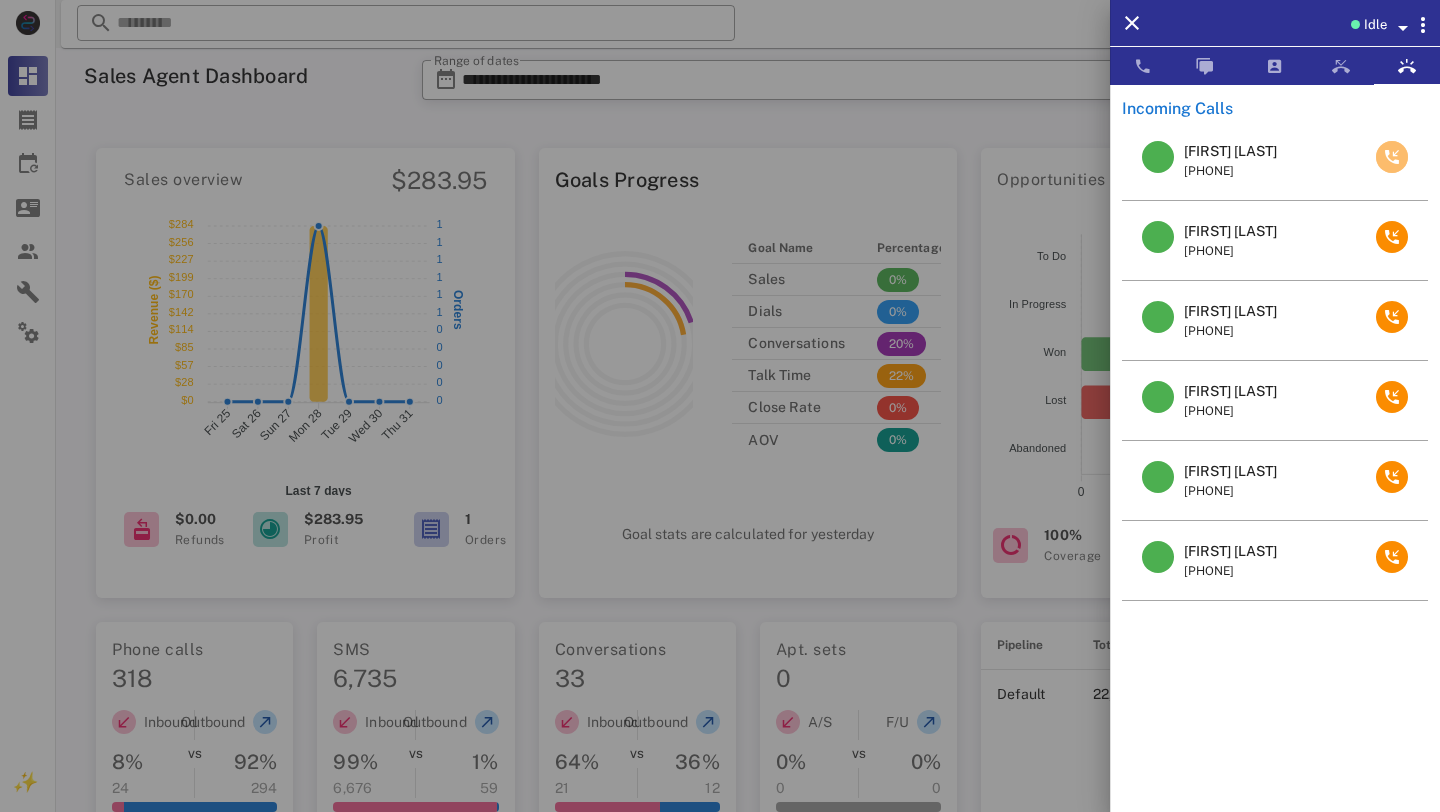 click at bounding box center (1392, 157) 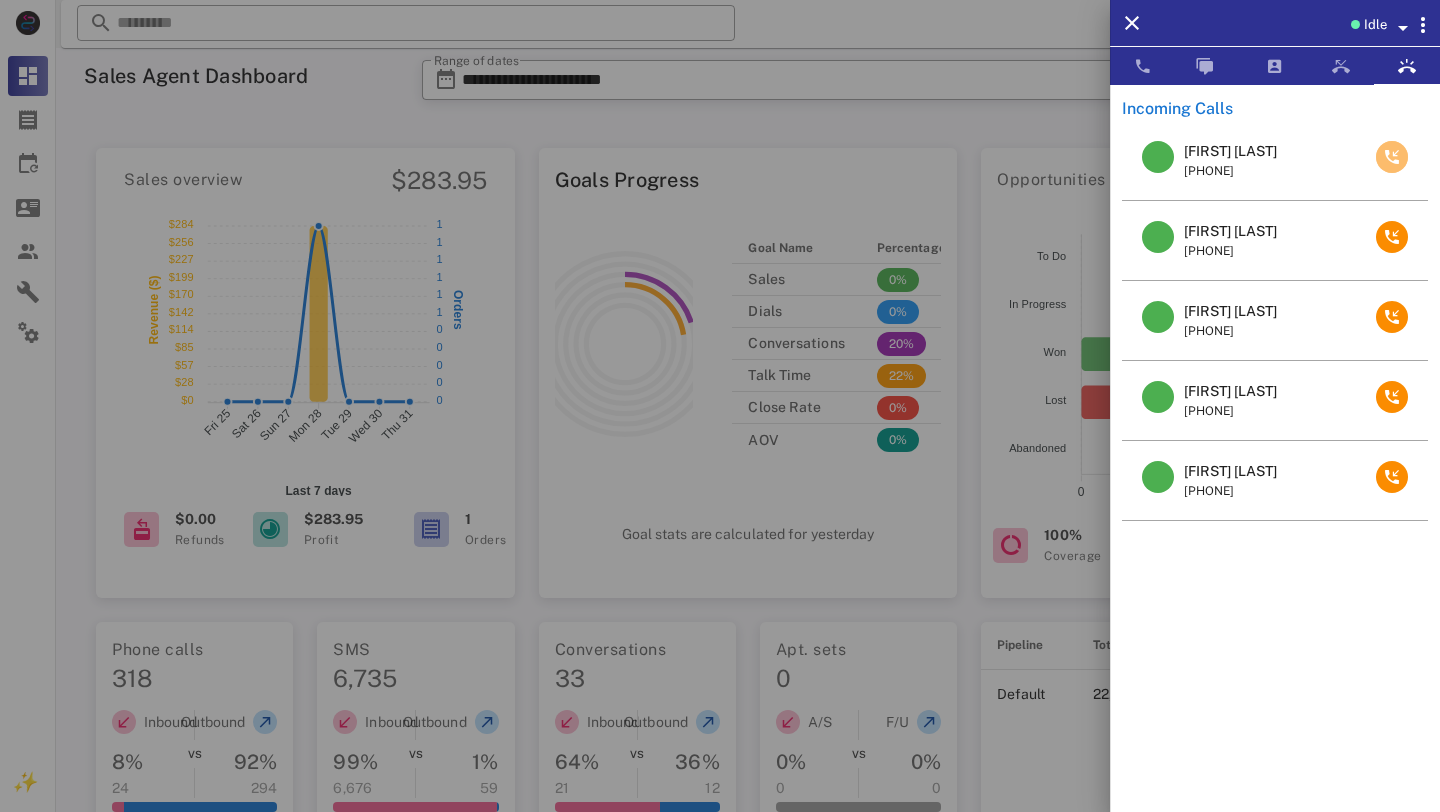 click at bounding box center (1392, 157) 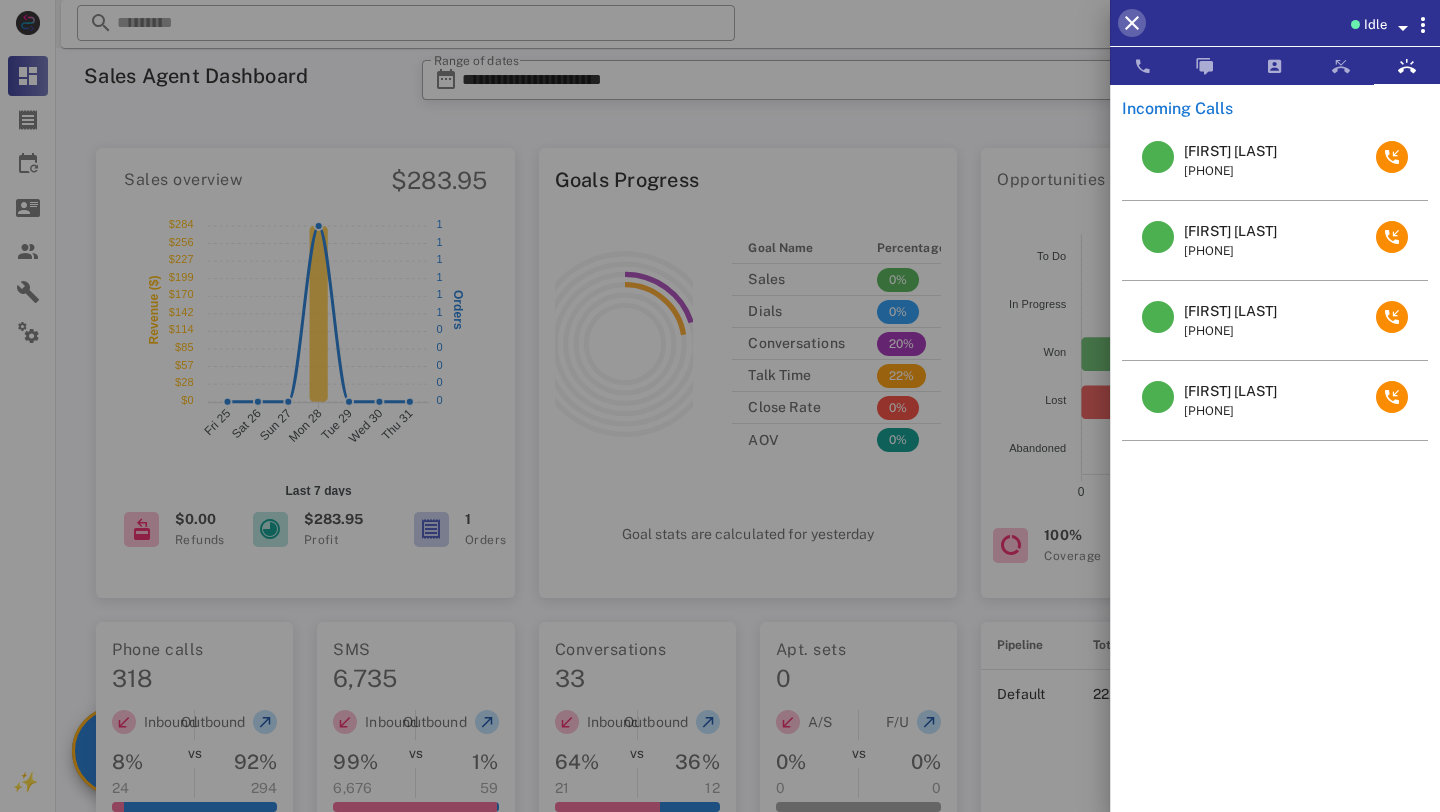click at bounding box center (1132, 23) 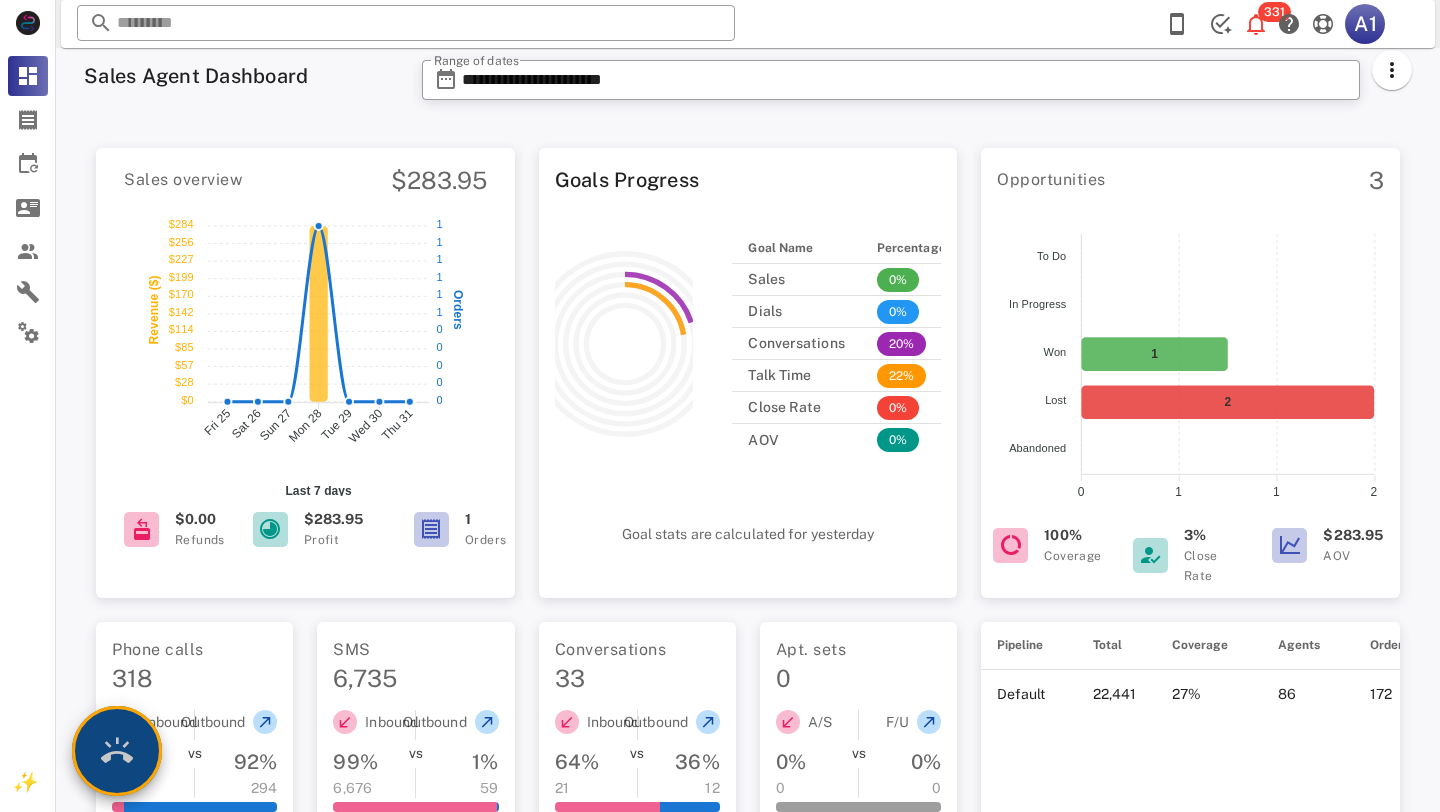 click at bounding box center (117, 751) 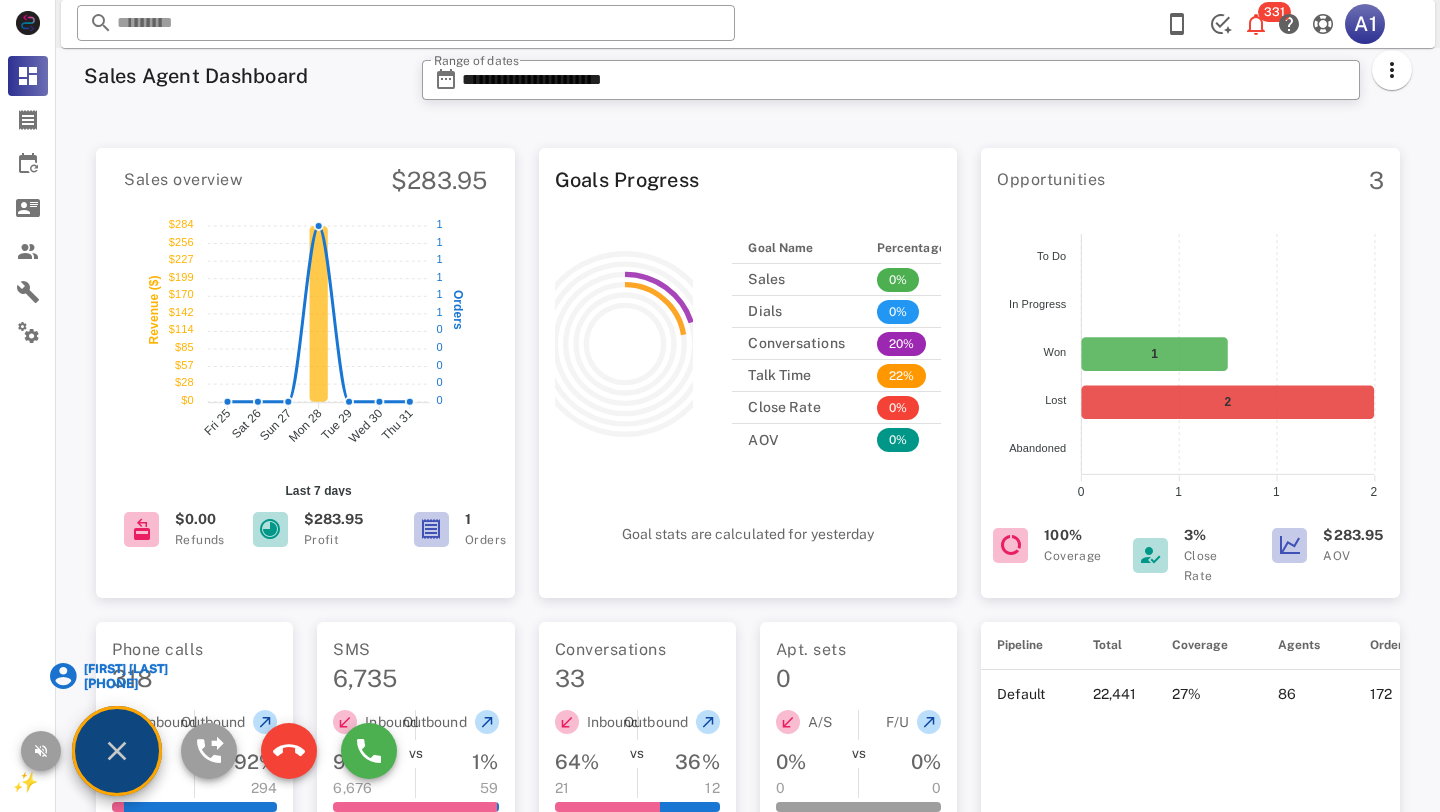 click on "[PHONE]" at bounding box center [125, 683] 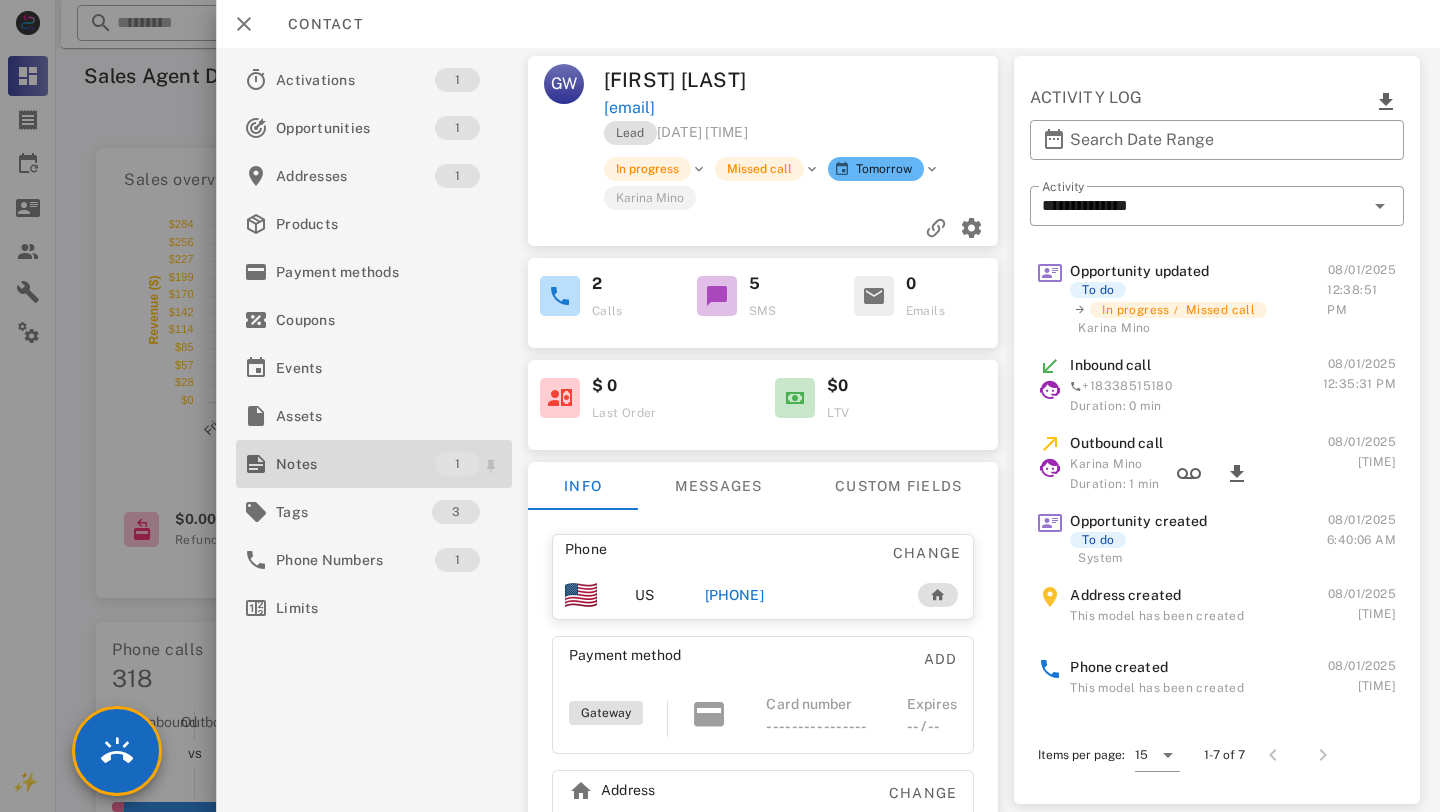 click on "Notes" at bounding box center (355, 464) 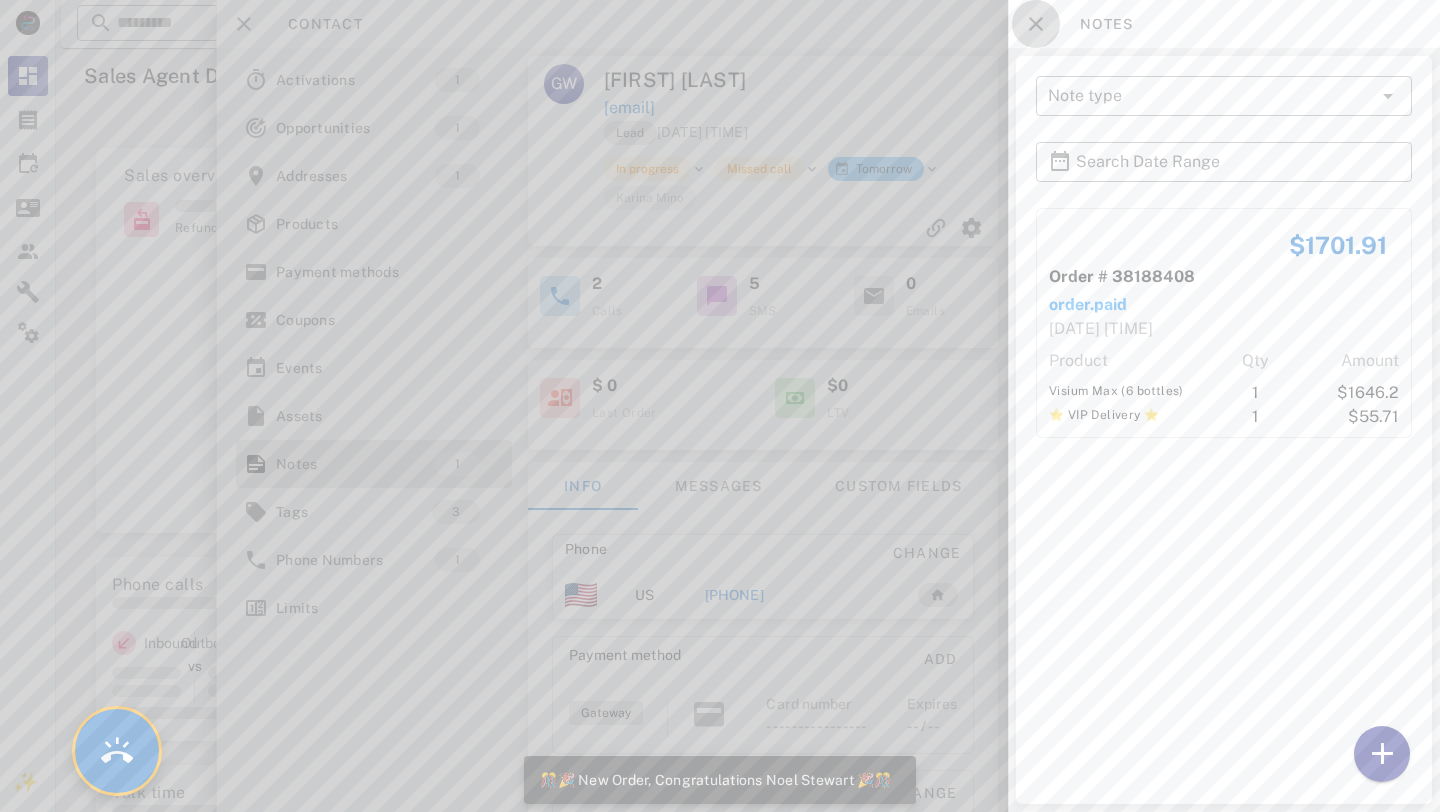 click at bounding box center [1036, 24] 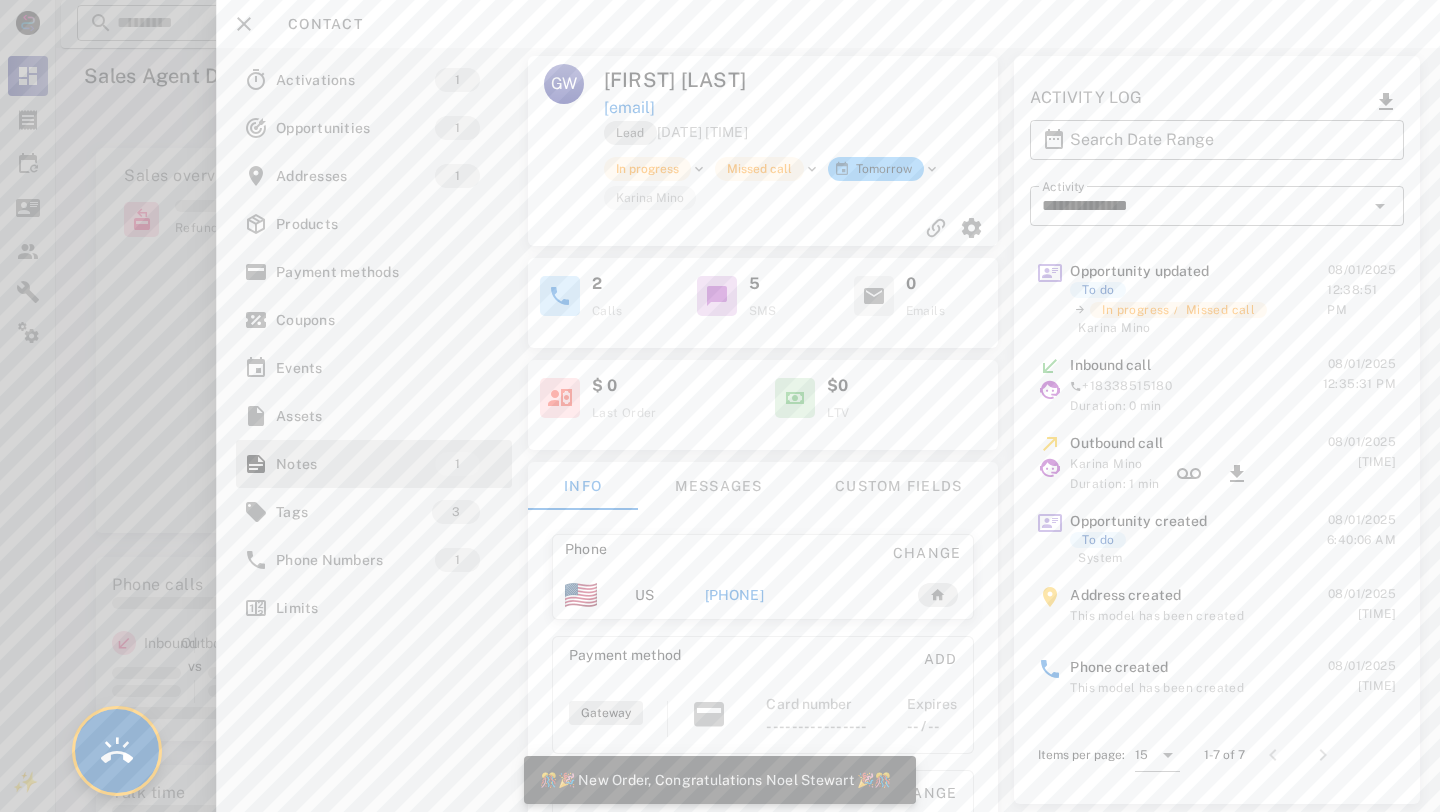 click at bounding box center (117, 751) 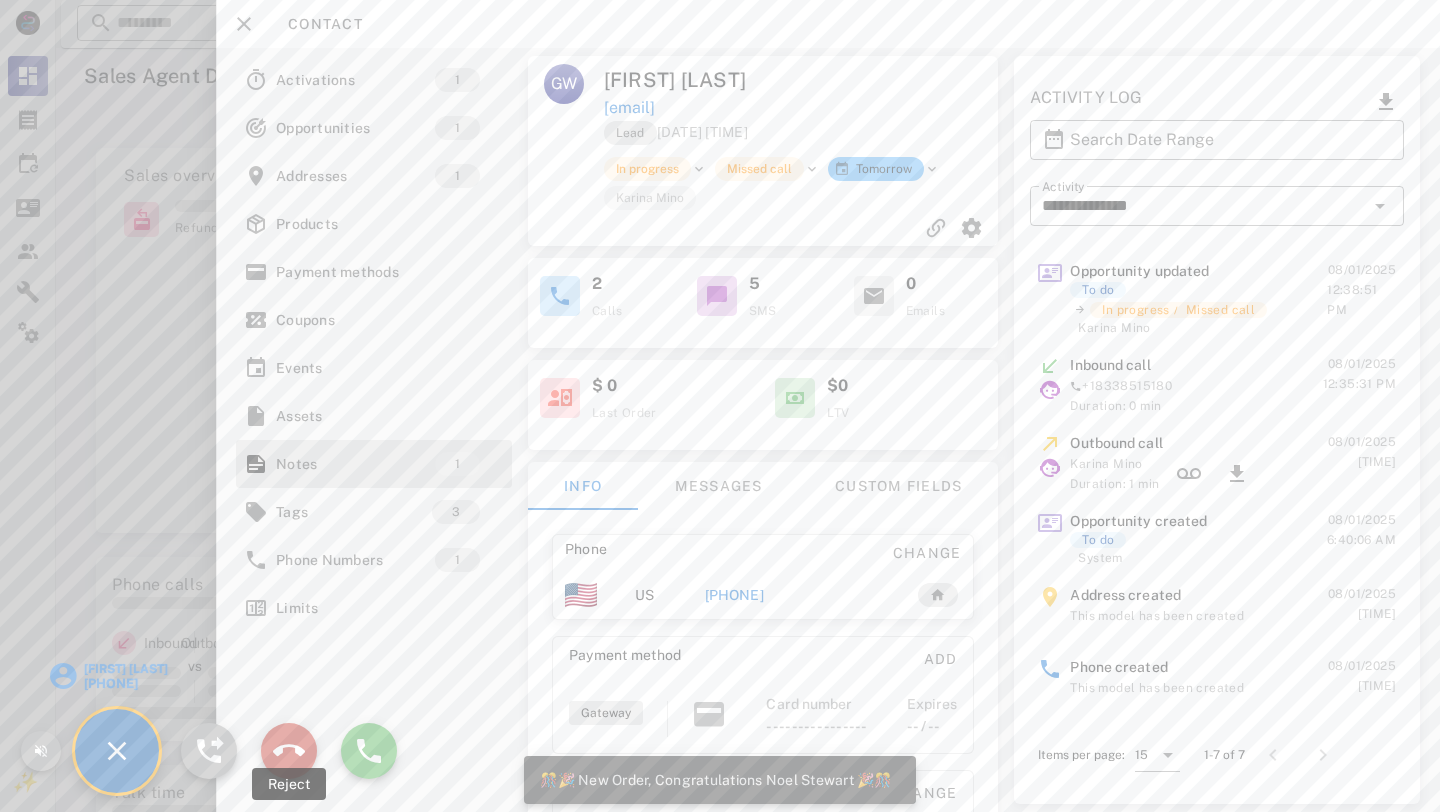click at bounding box center [289, 751] 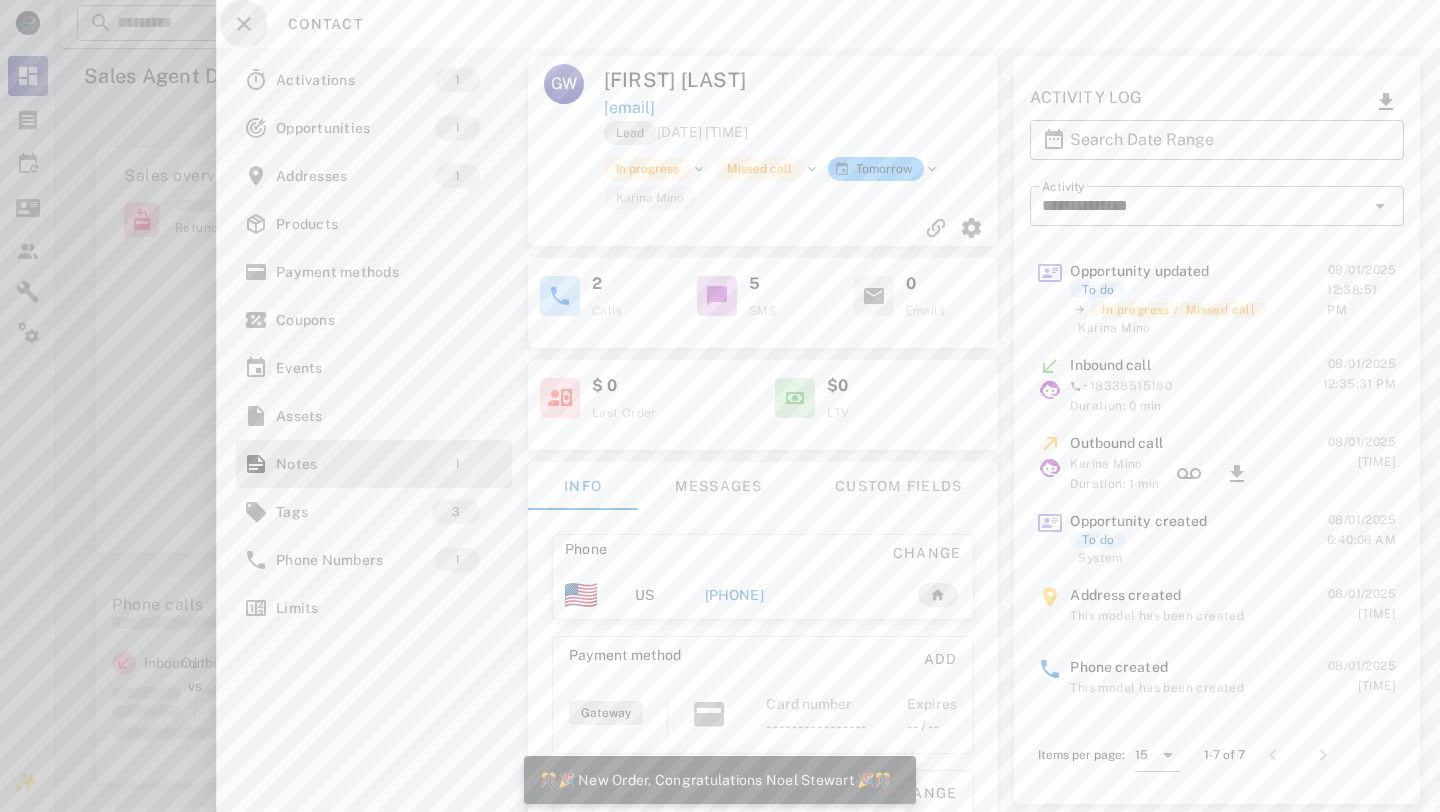 click at bounding box center (244, 24) 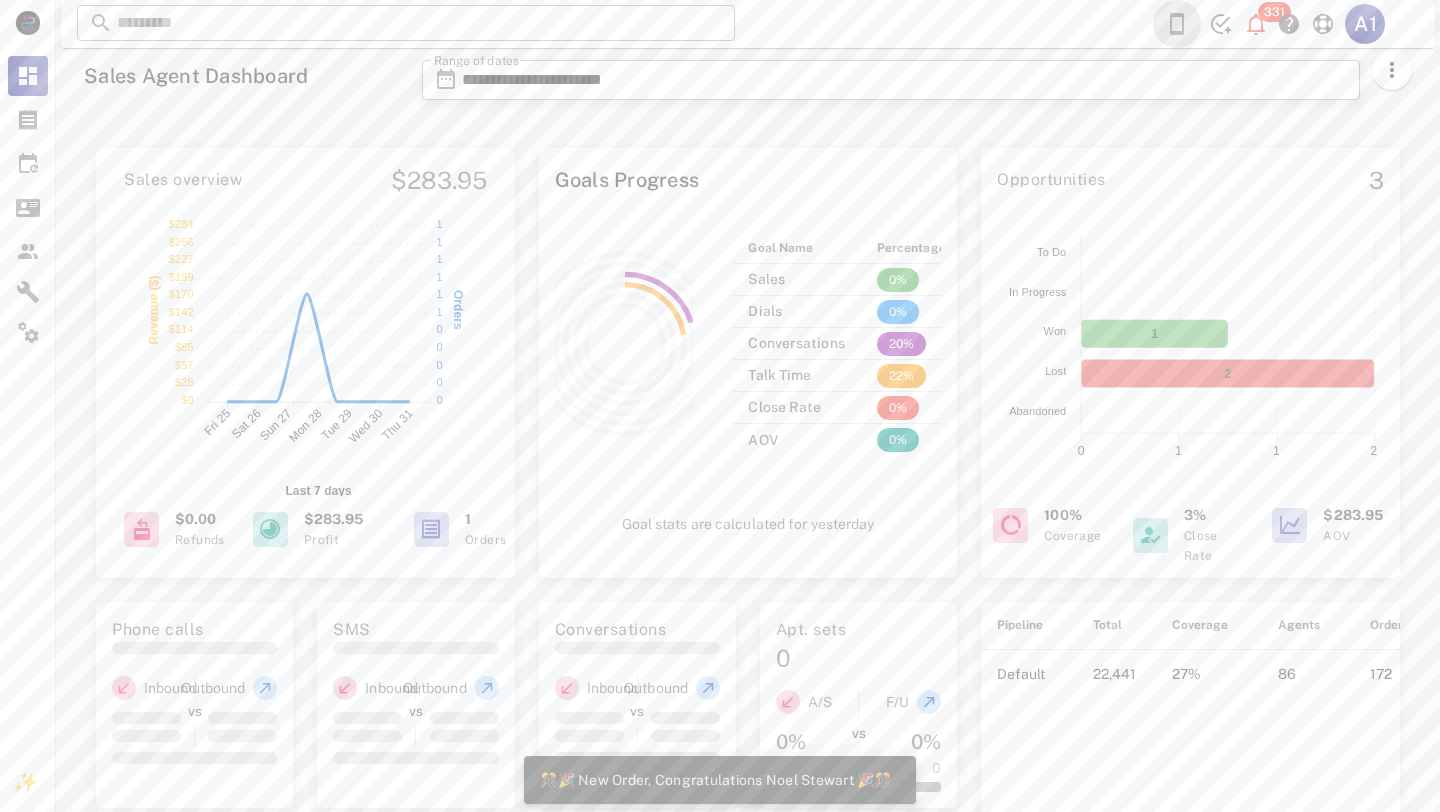 click at bounding box center (1177, 24) 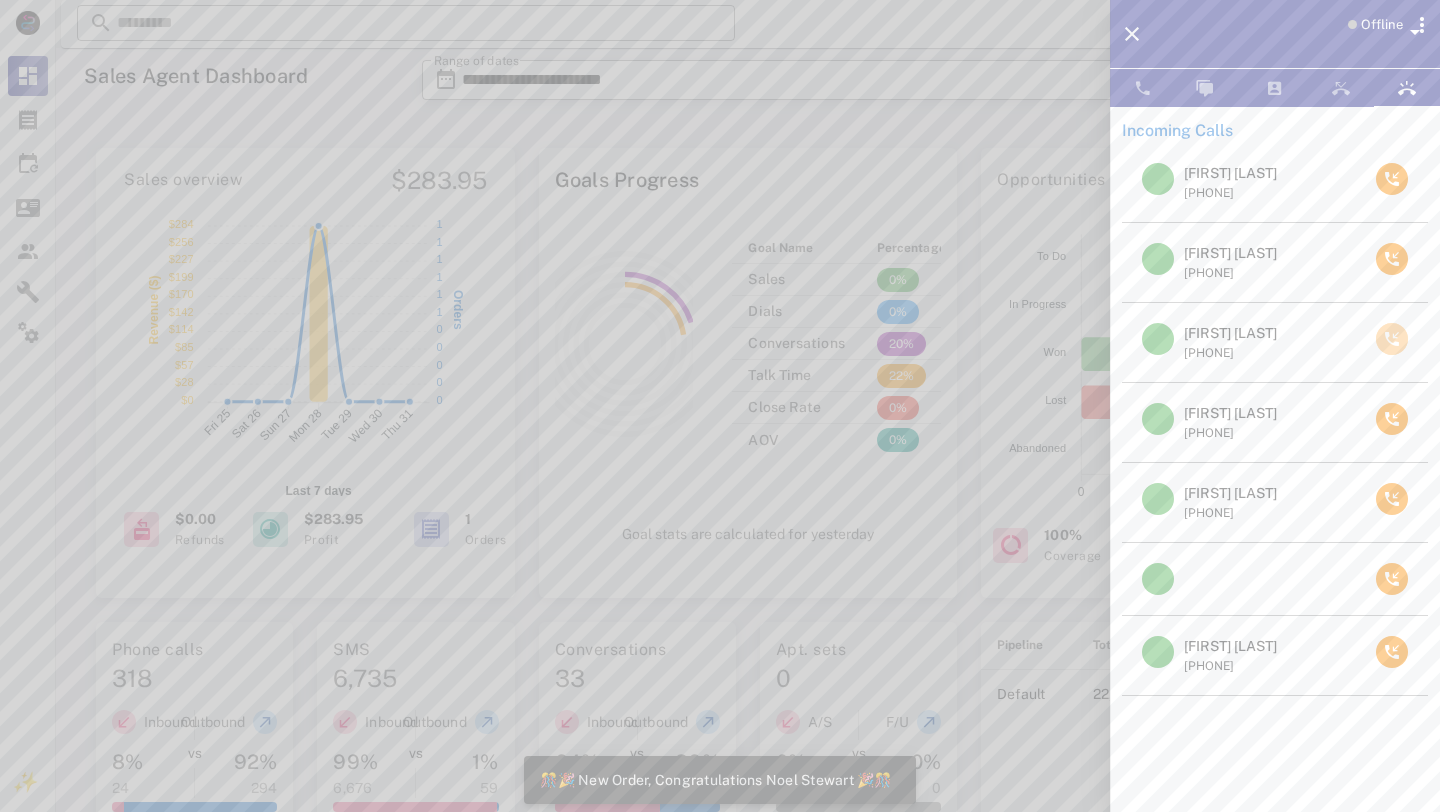 click at bounding box center (1392, 339) 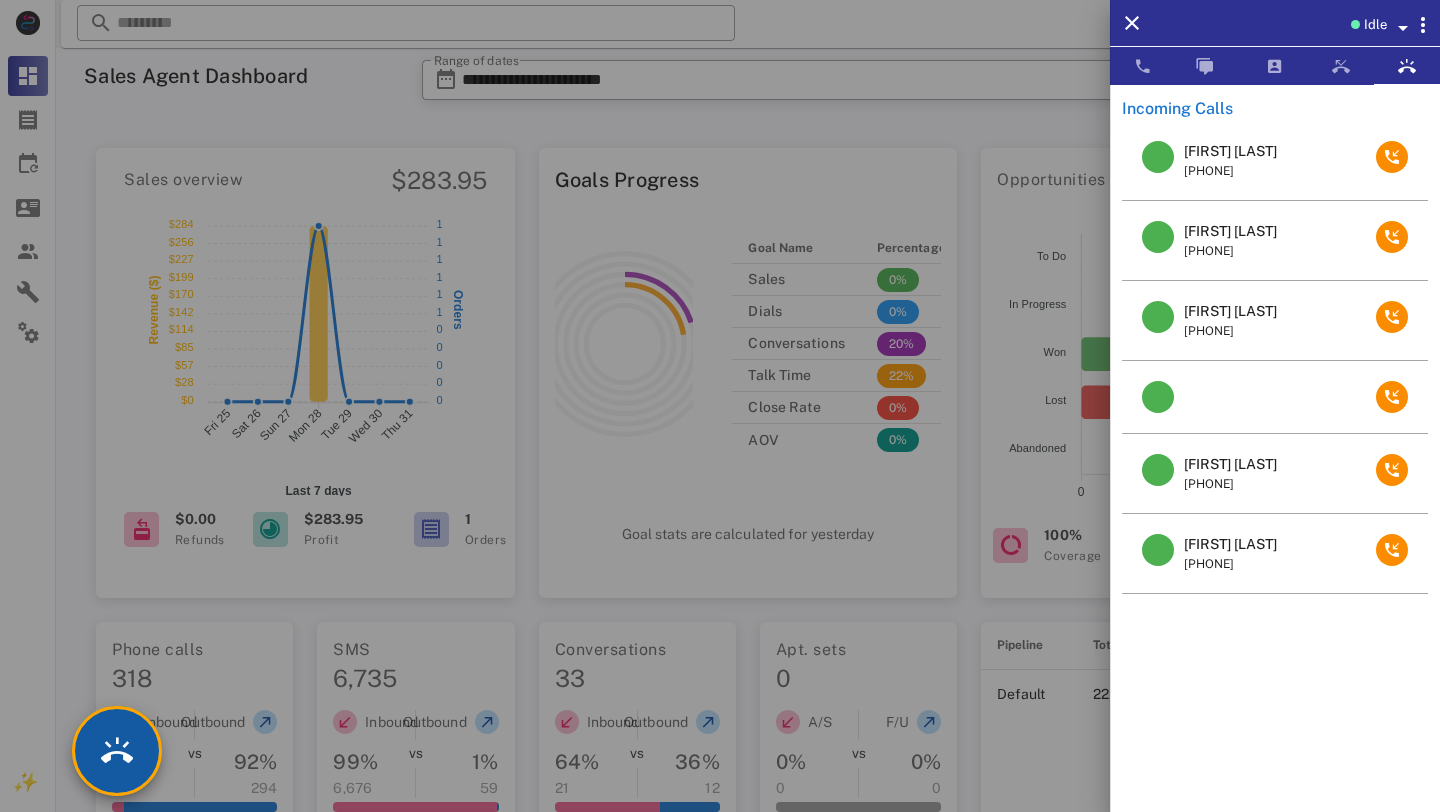 click at bounding box center (117, 751) 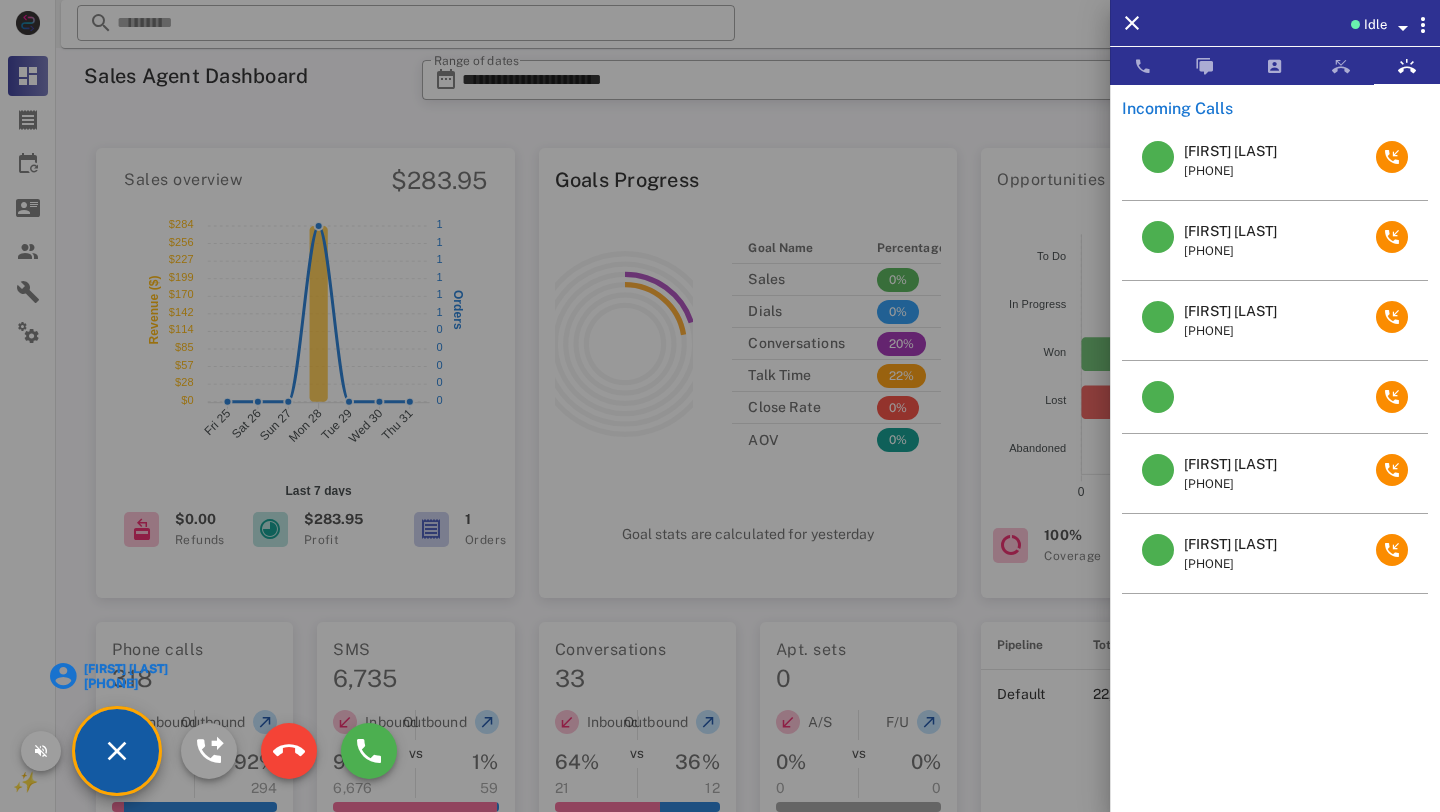click on "[FIRST] [LAST]" at bounding box center (125, 669) 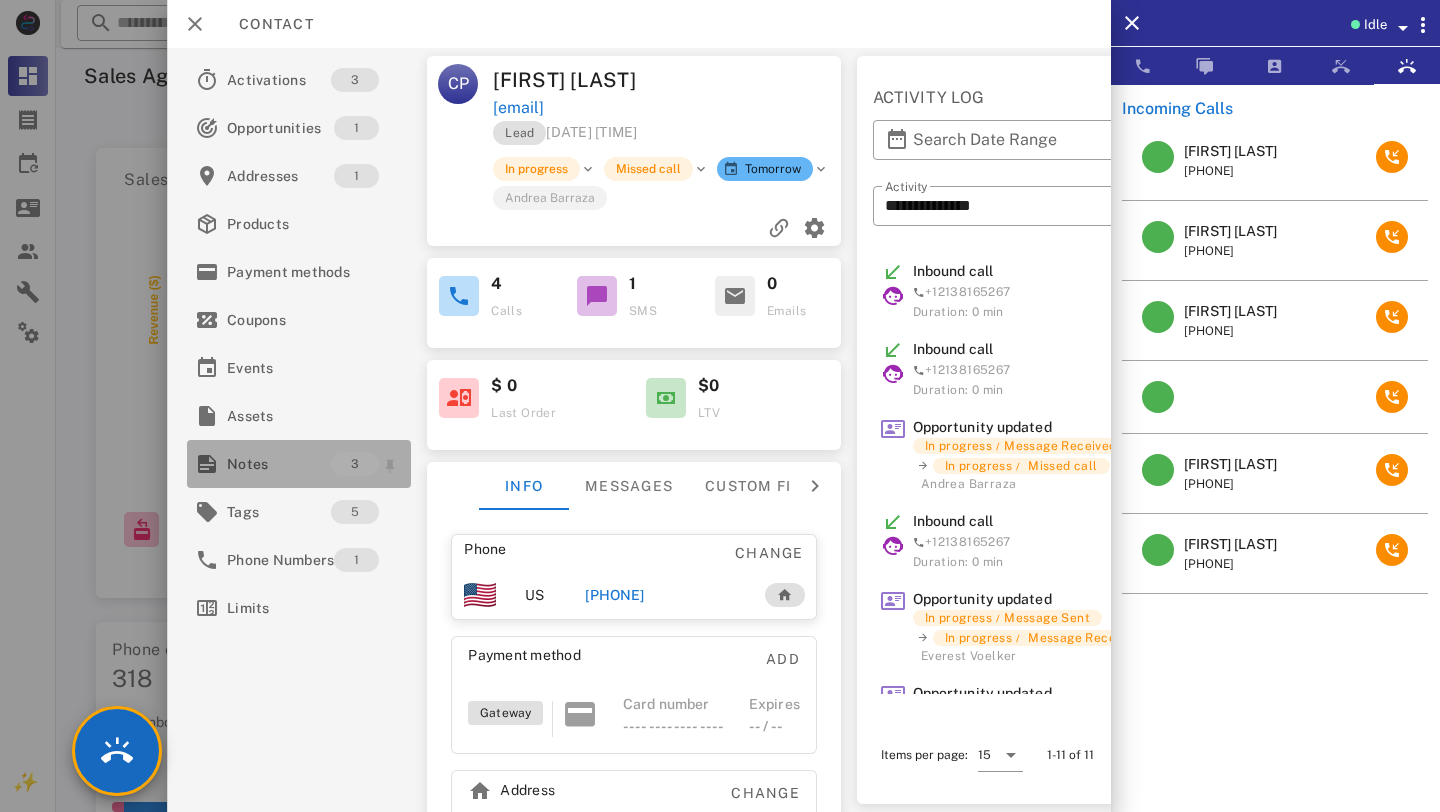 click on "Notes" at bounding box center [279, 464] 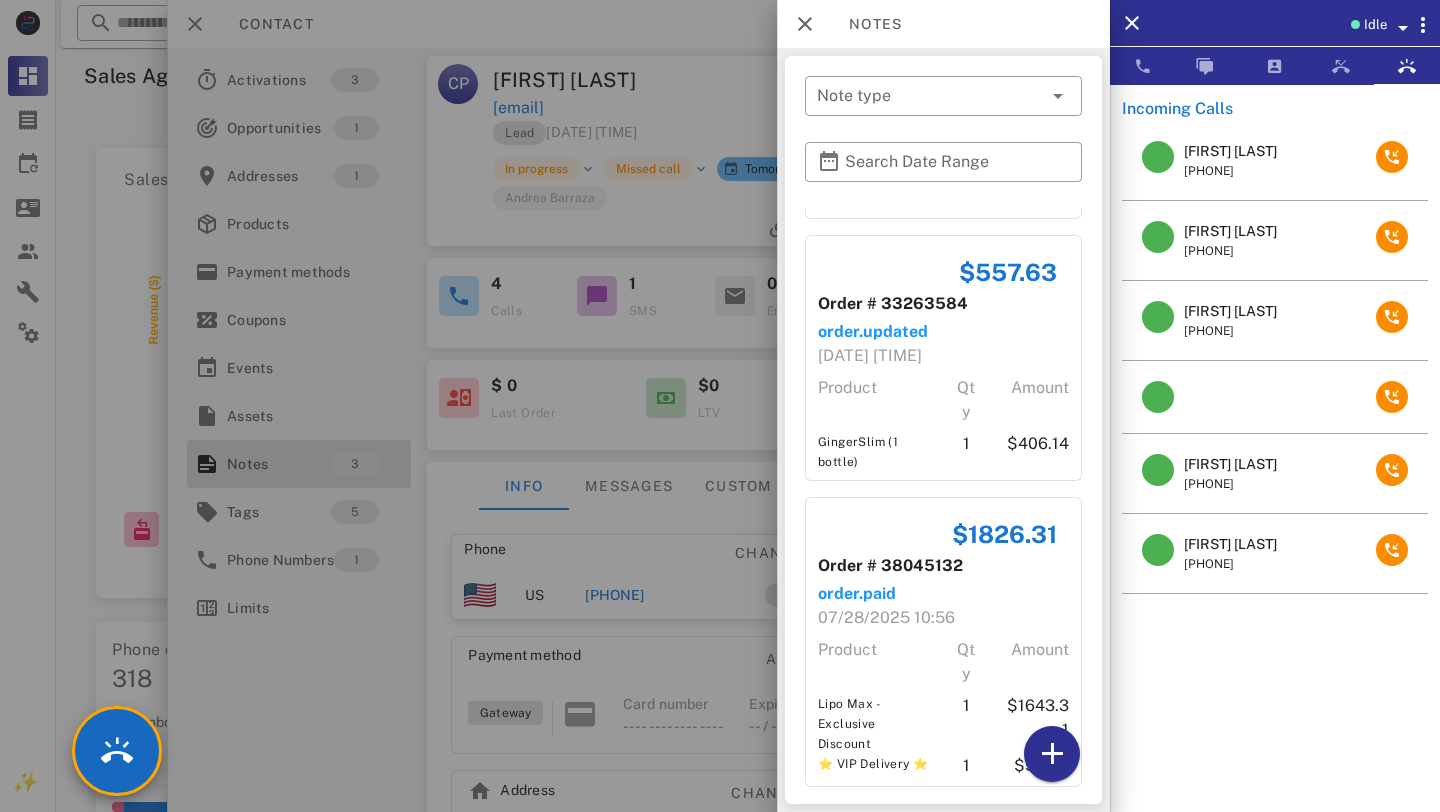 scroll, scrollTop: 0, scrollLeft: 0, axis: both 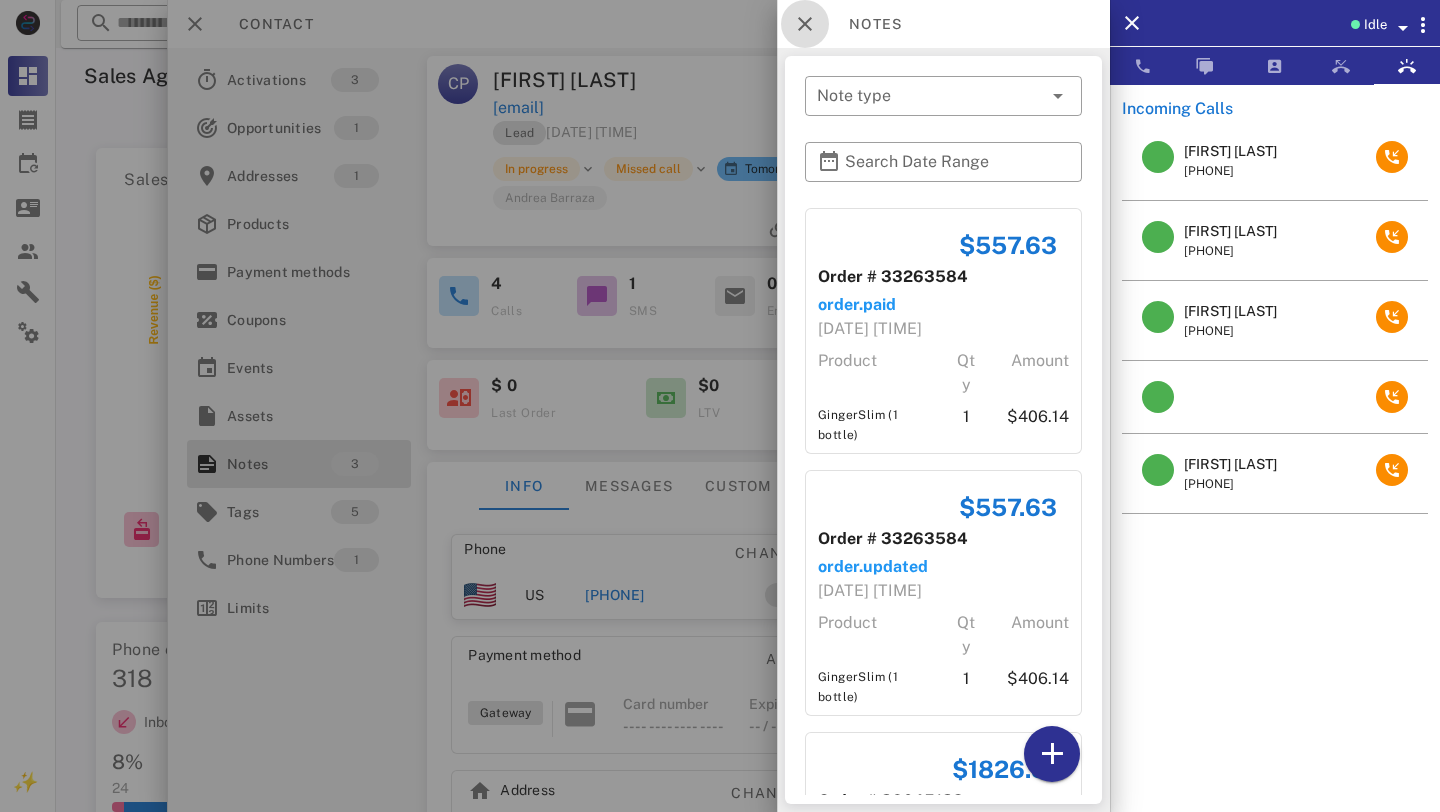 click at bounding box center (805, 24) 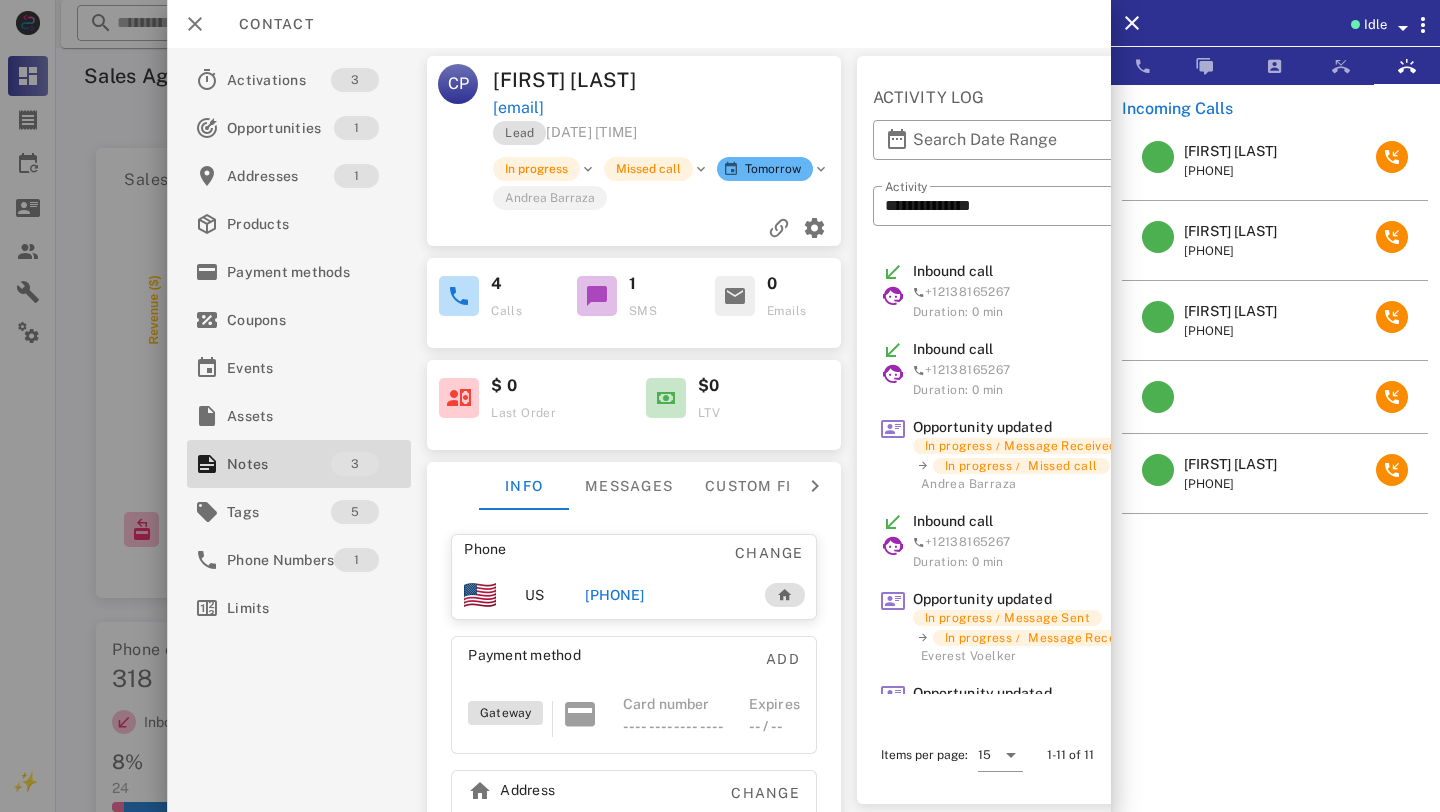 click on "[PHONE]" at bounding box center (614, 595) 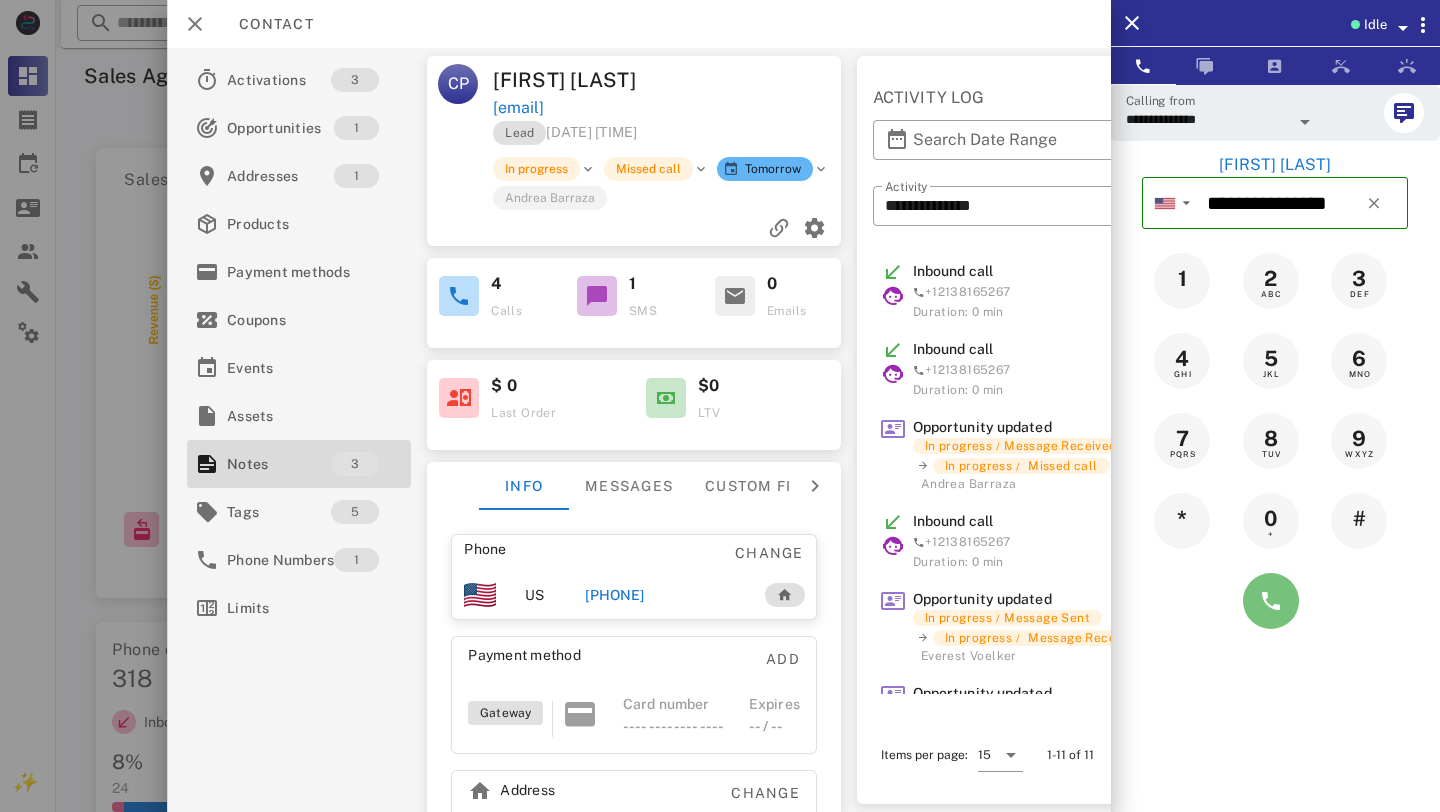 click at bounding box center (1271, 601) 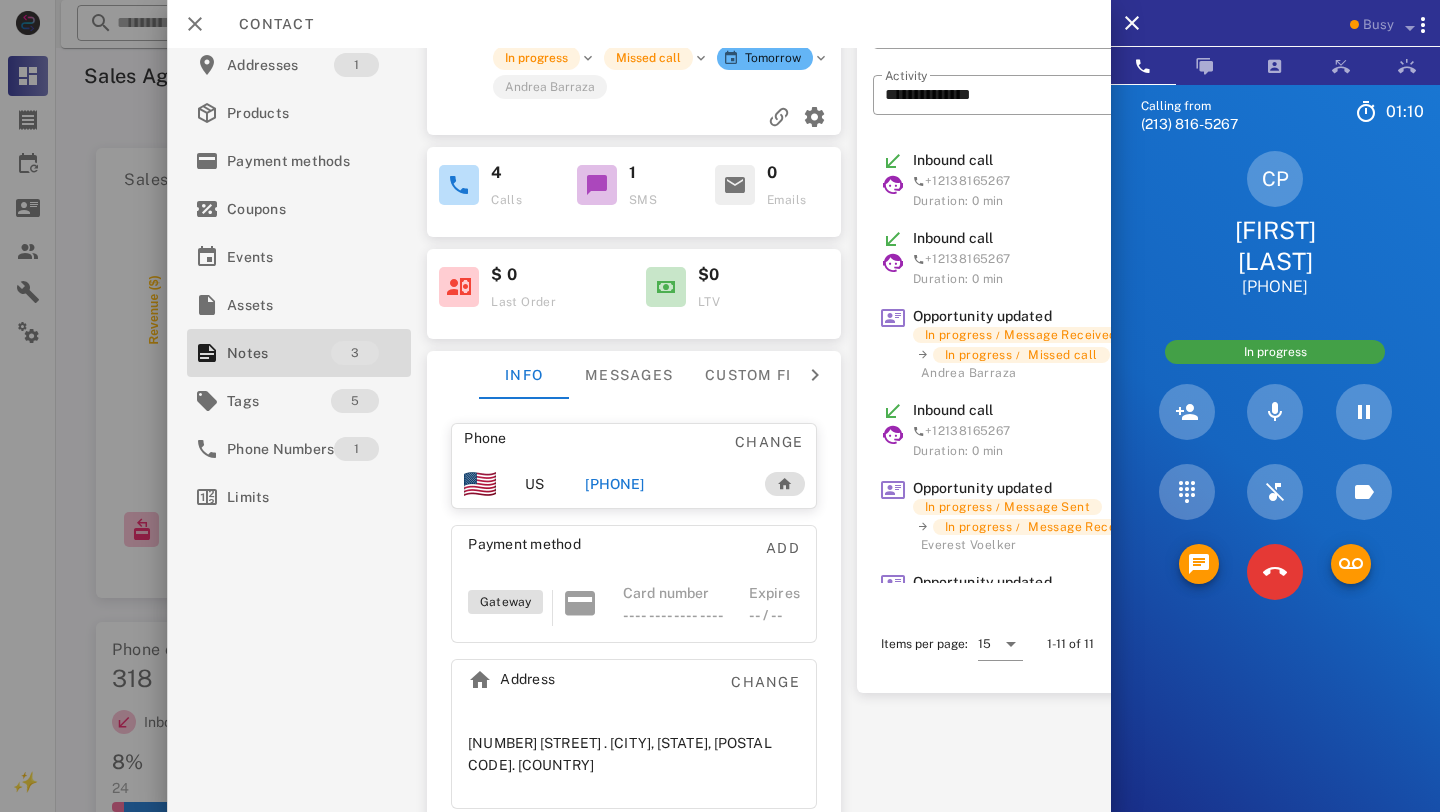 scroll, scrollTop: 0, scrollLeft: 0, axis: both 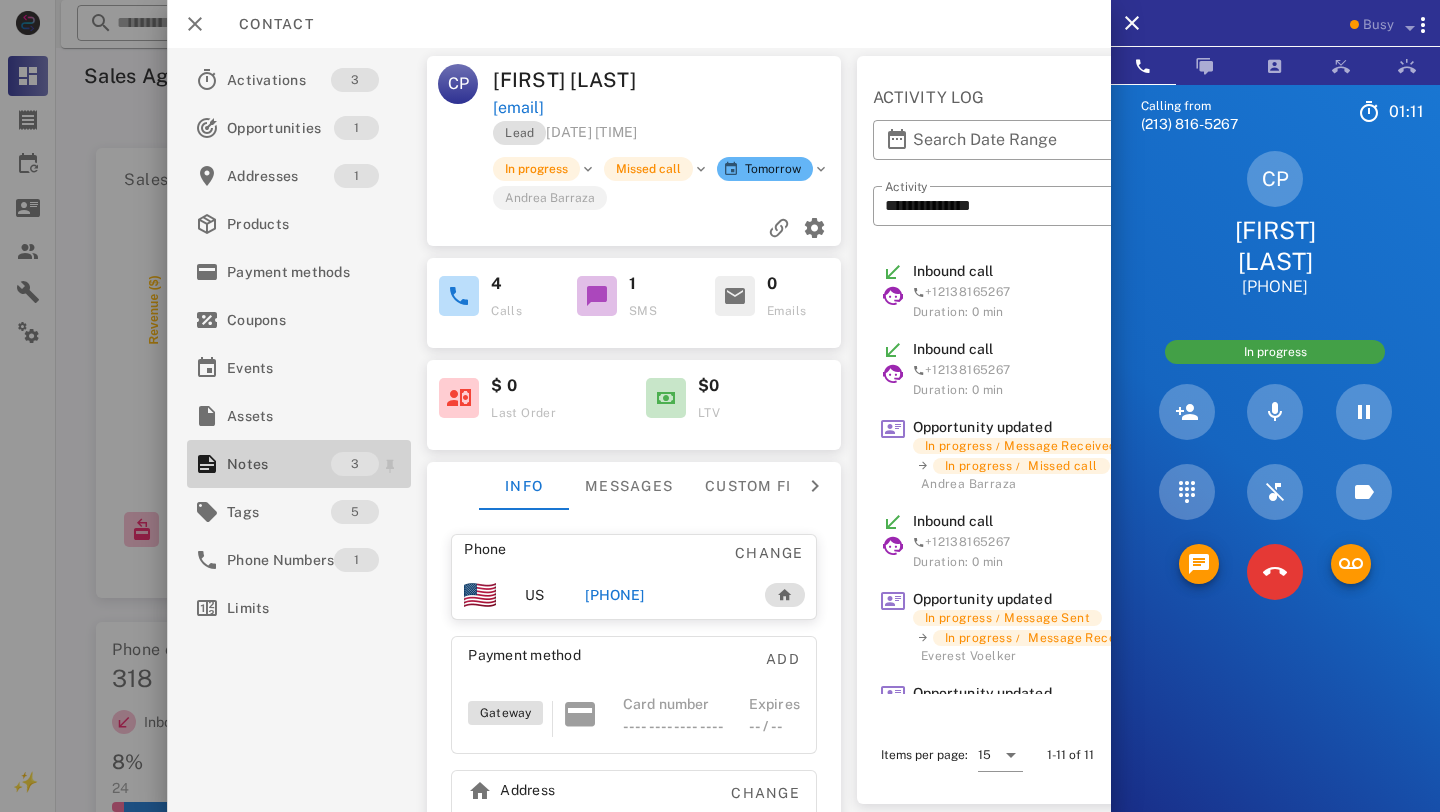 click on "Notes" at bounding box center (279, 464) 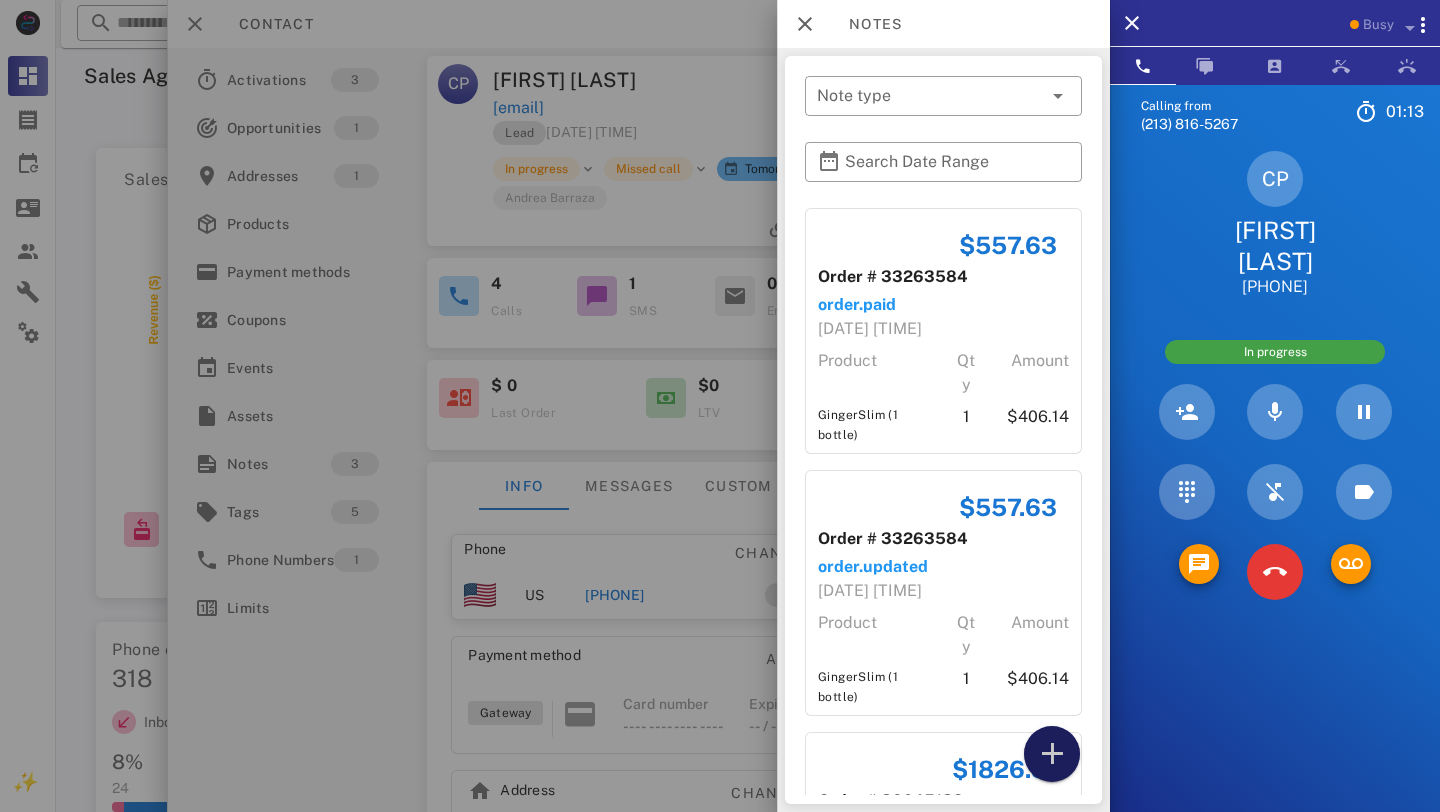 click at bounding box center [1052, 754] 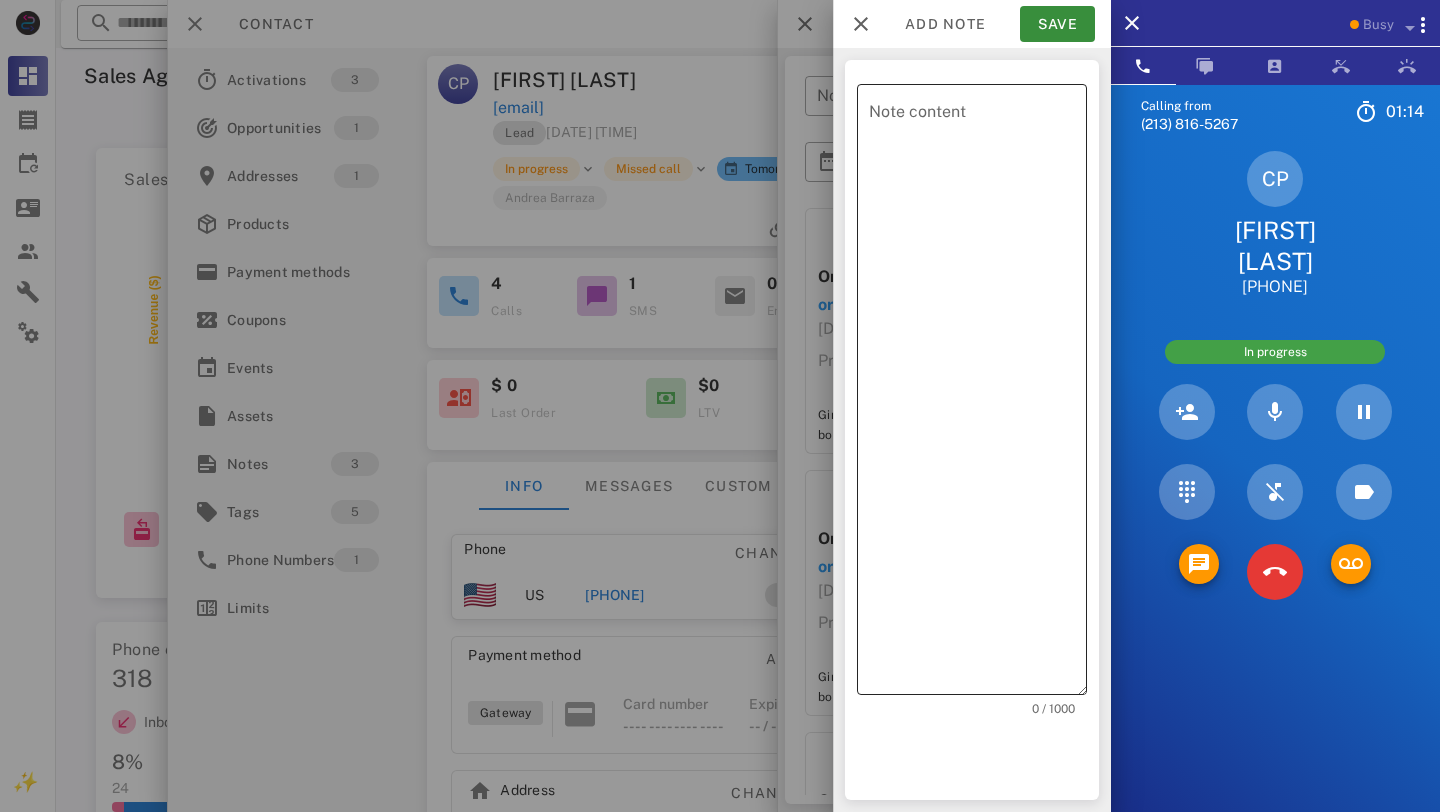 click on "Note content" at bounding box center [978, 394] 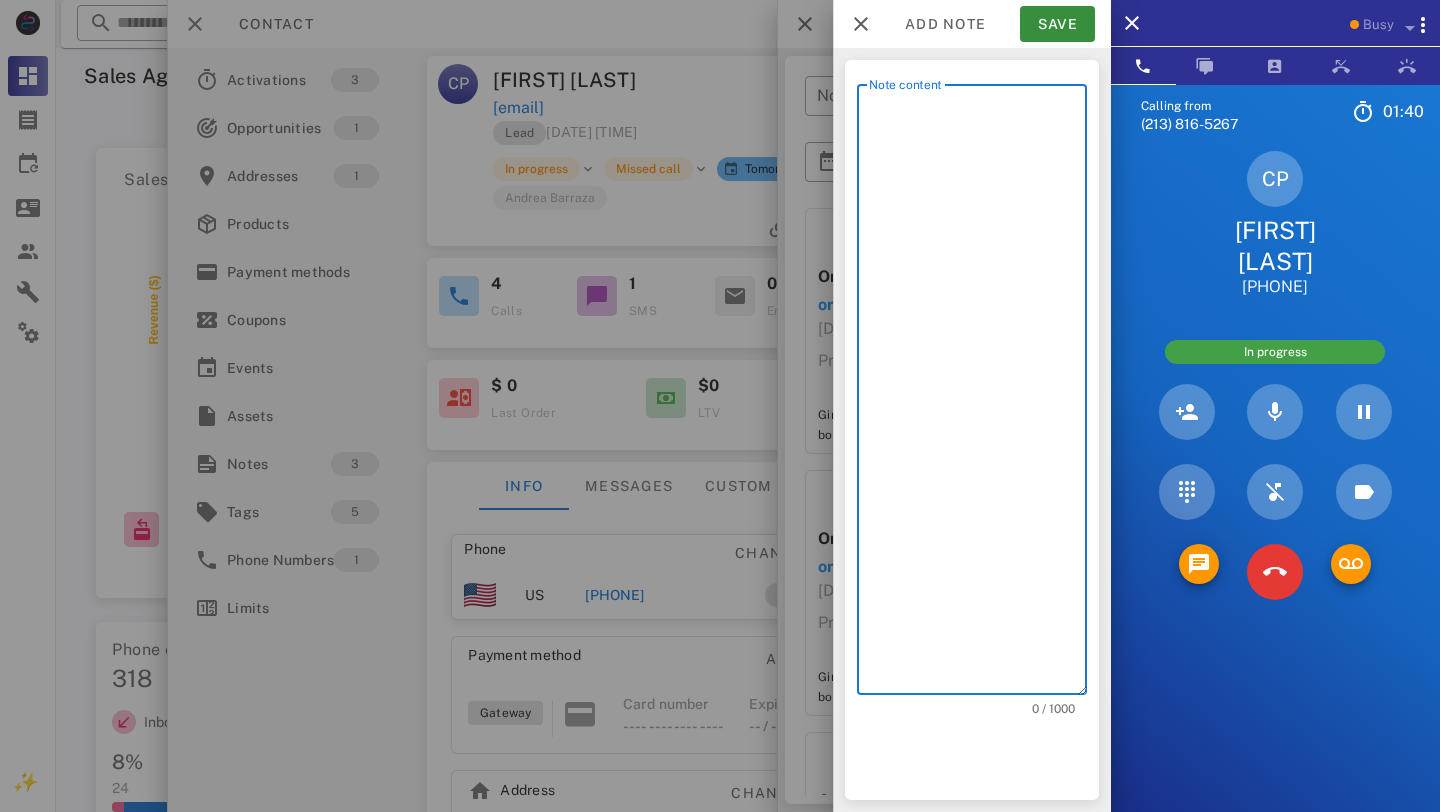type on "*" 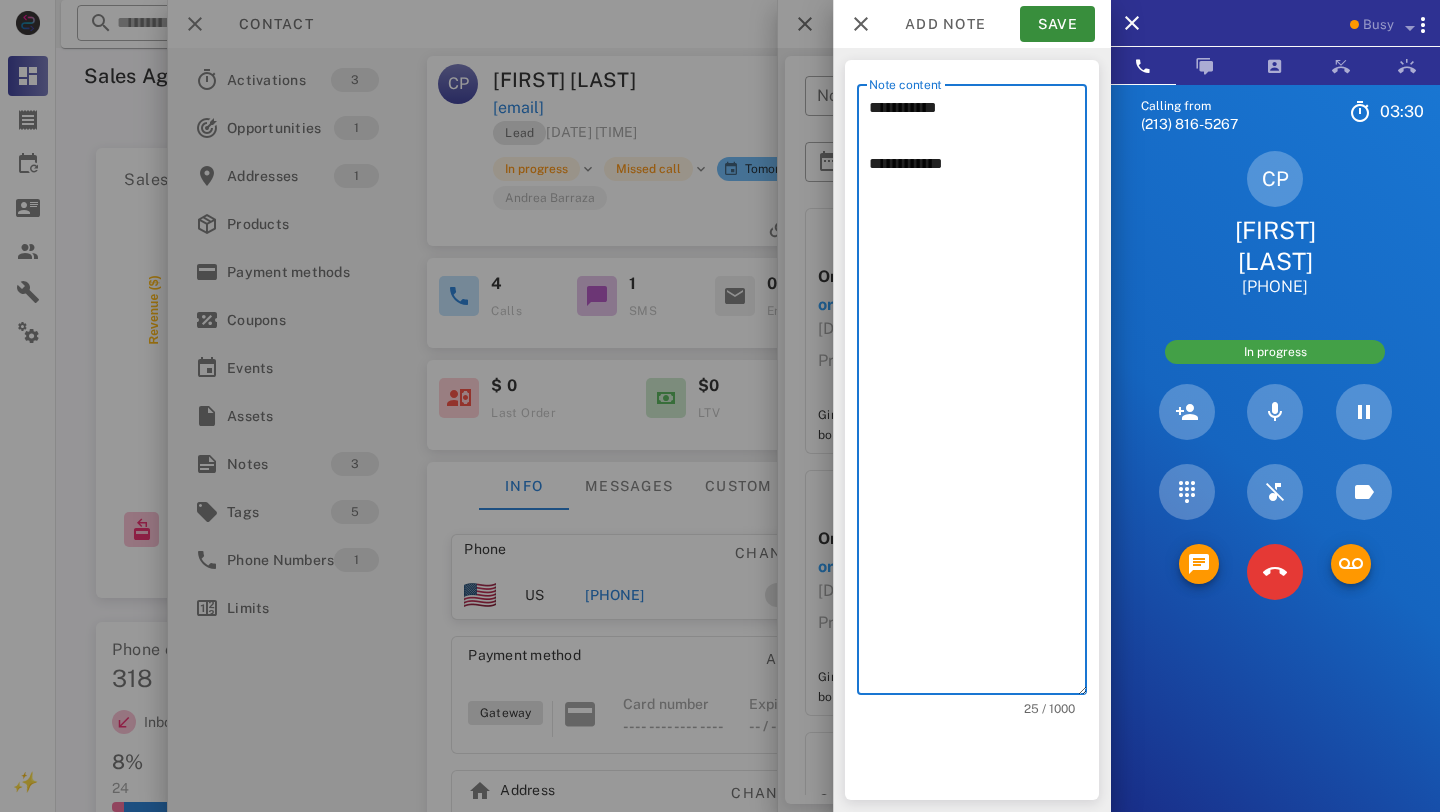 type on "**********" 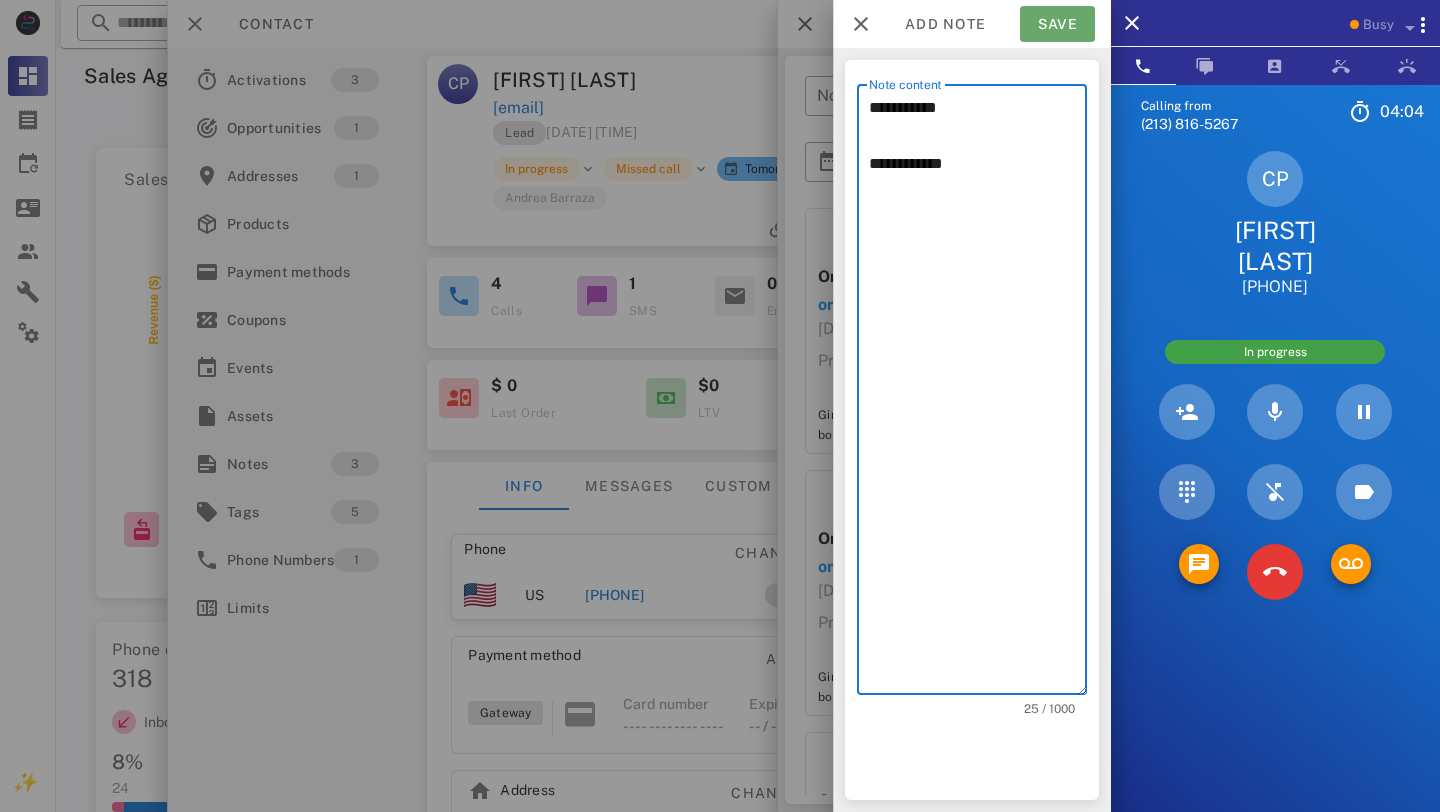 click on "Save" at bounding box center [1057, 24] 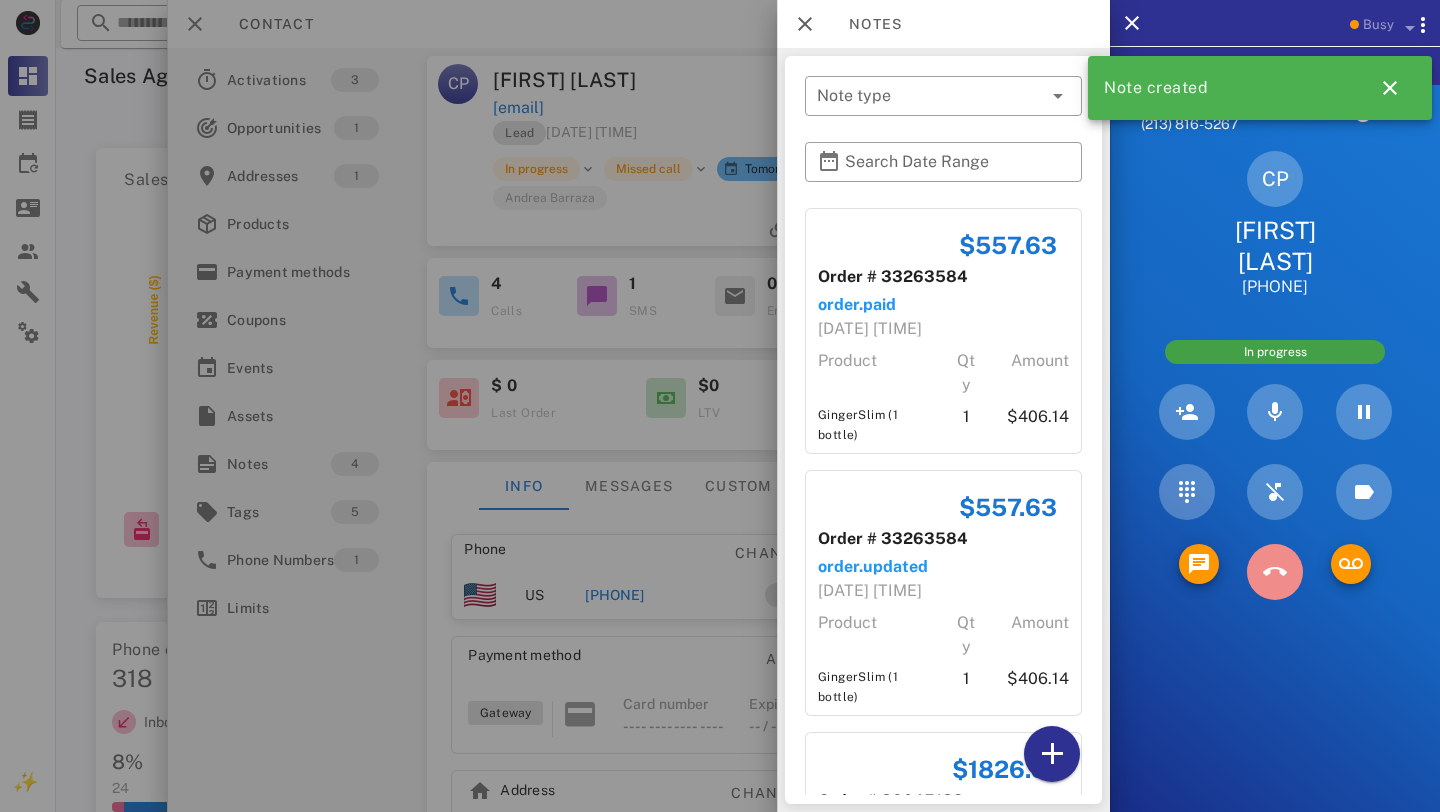 click at bounding box center (1275, 572) 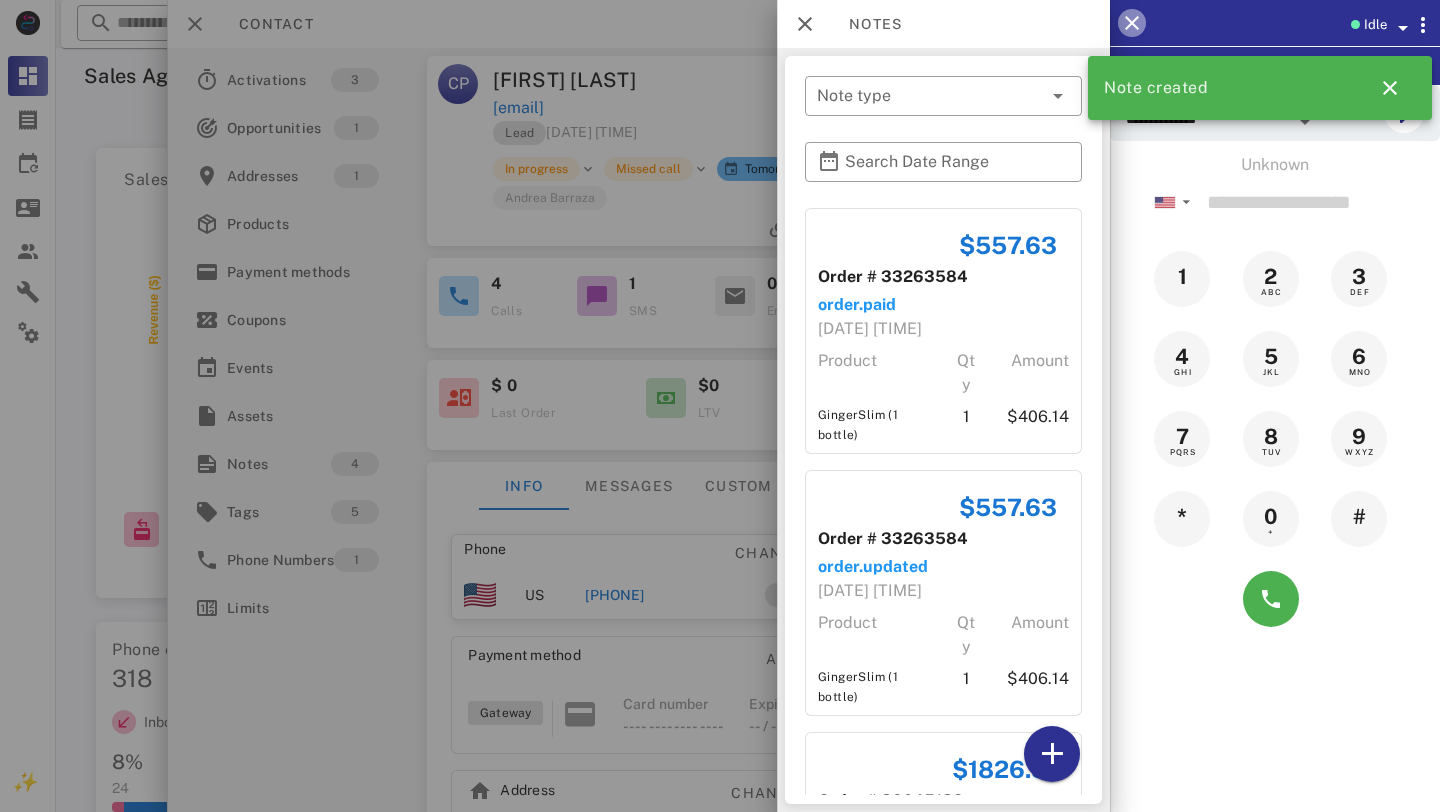 click at bounding box center (1132, 23) 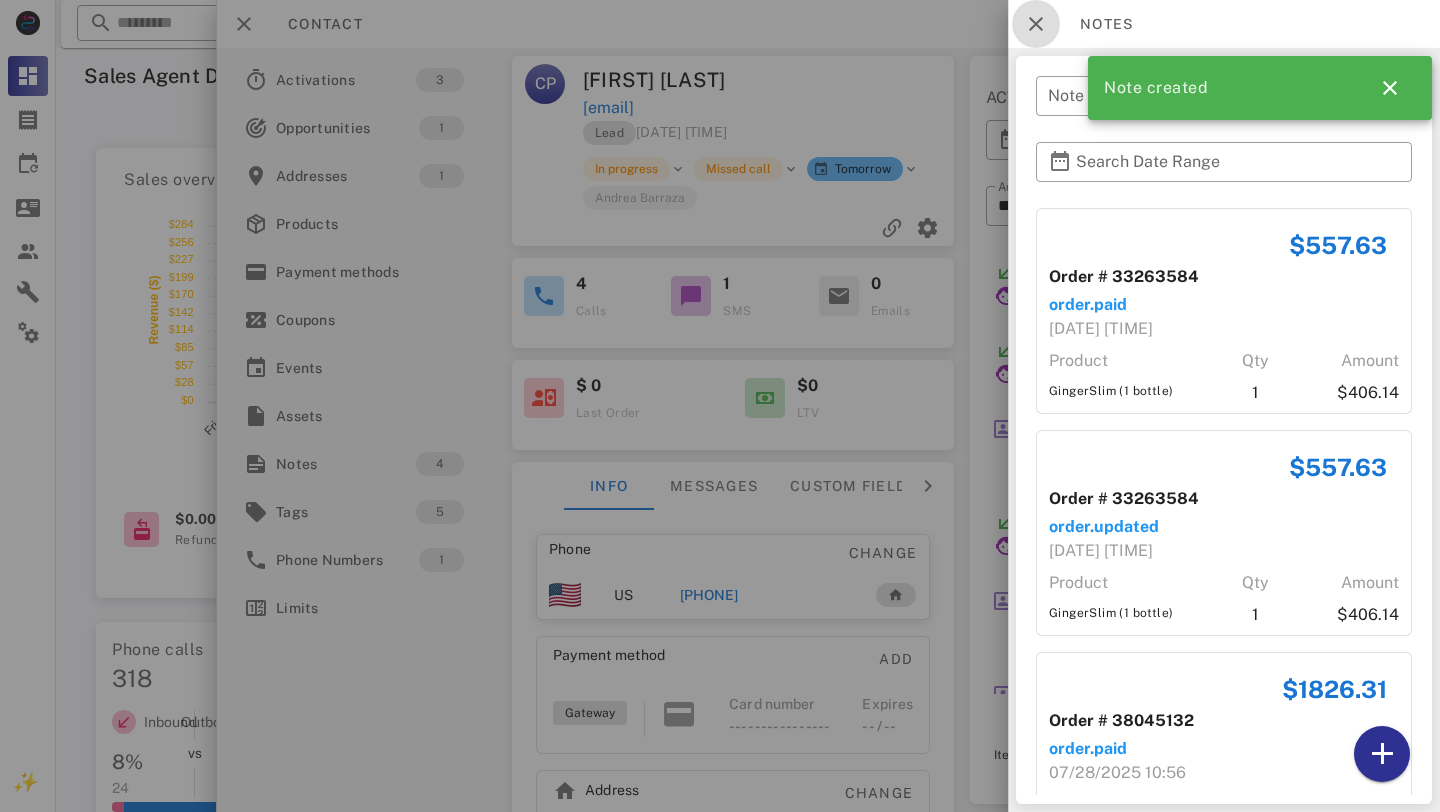 click at bounding box center (1036, 24) 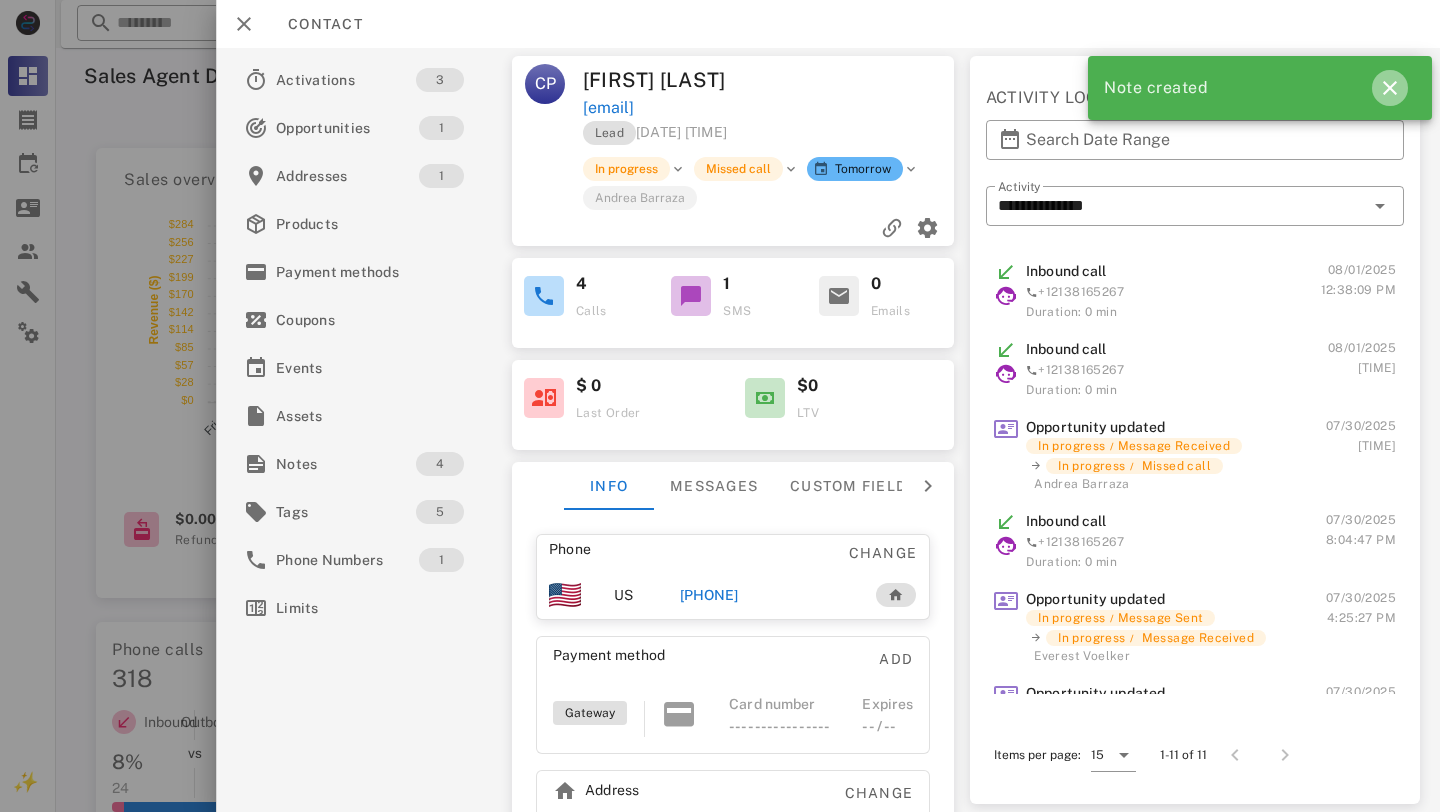 click at bounding box center [1390, 88] 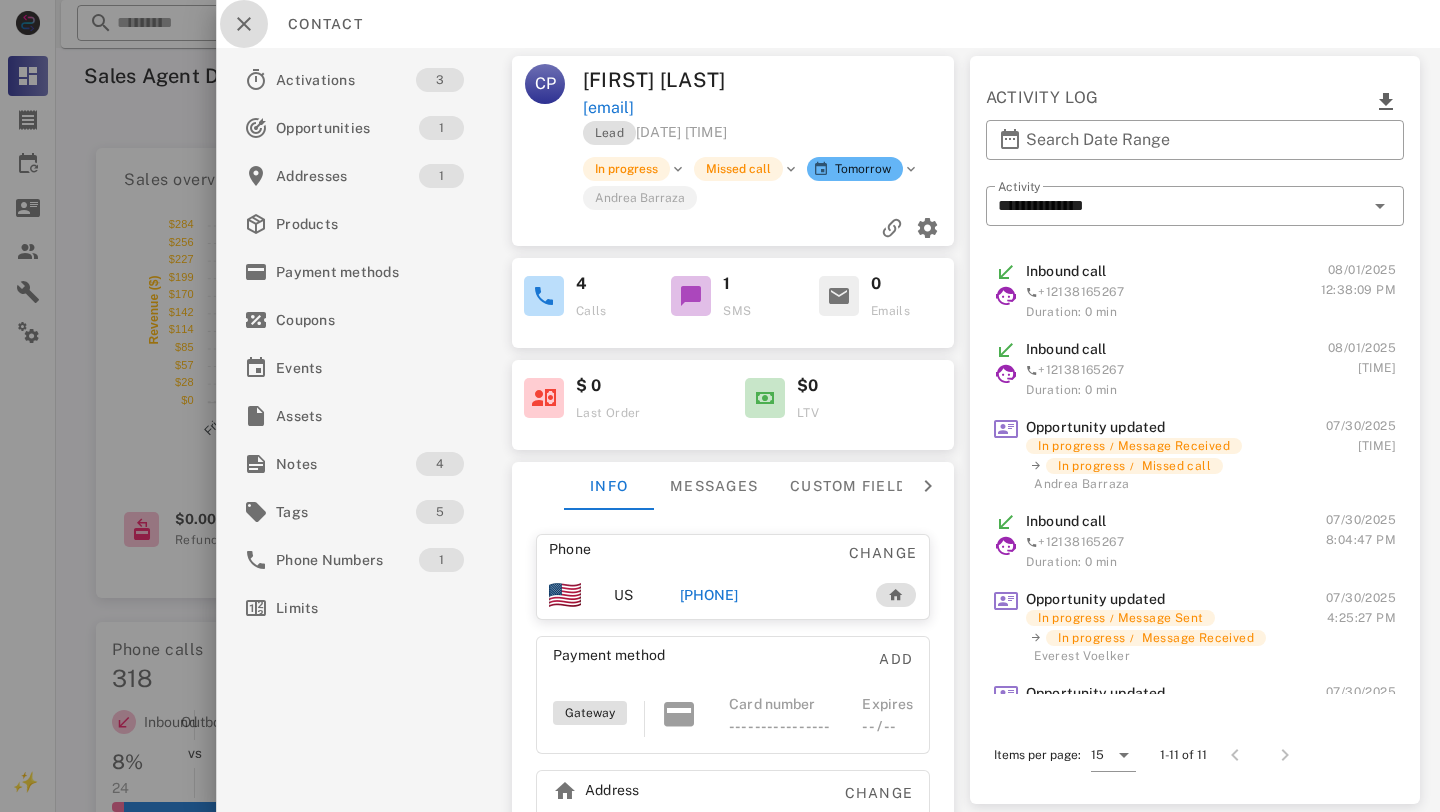 click at bounding box center [244, 24] 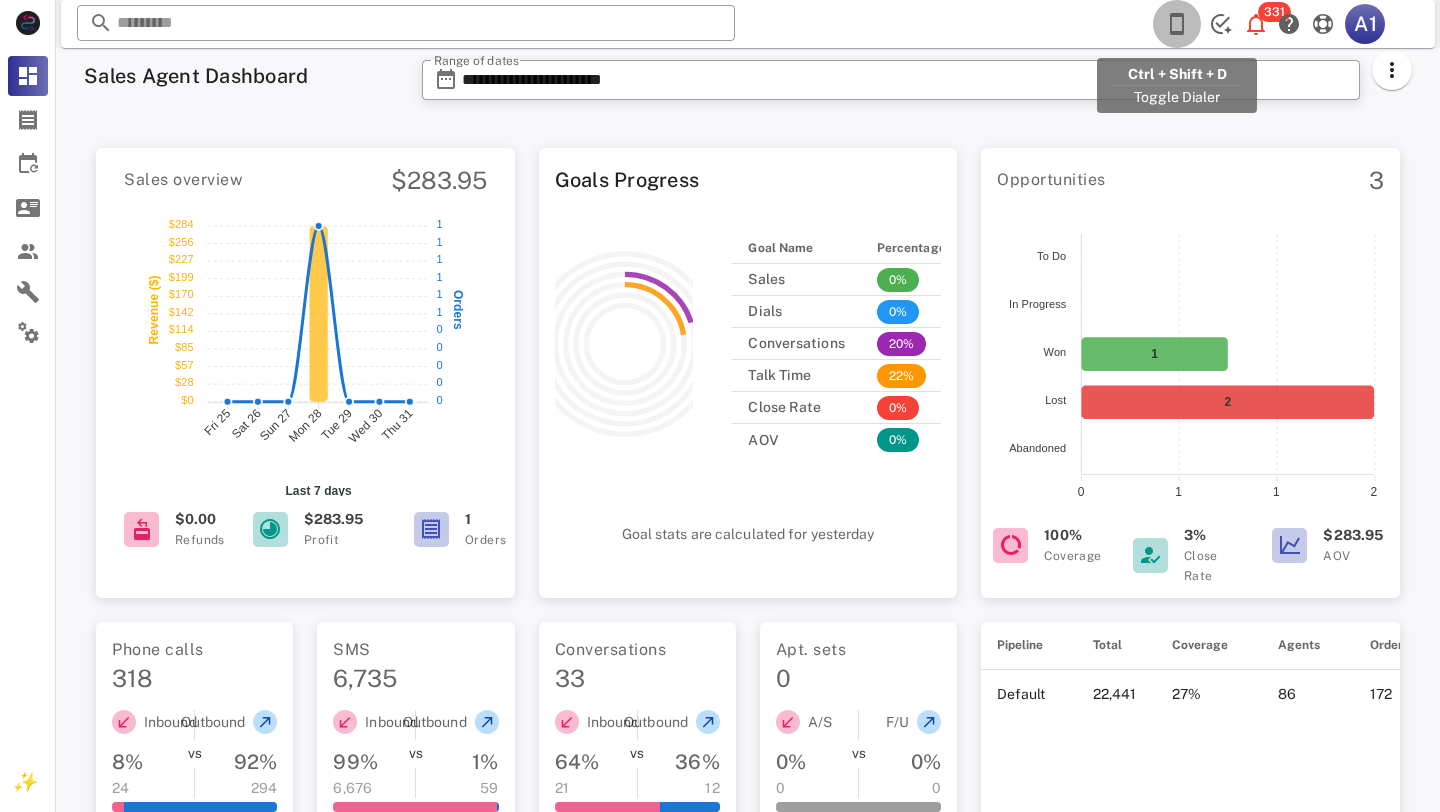 click at bounding box center [1177, 24] 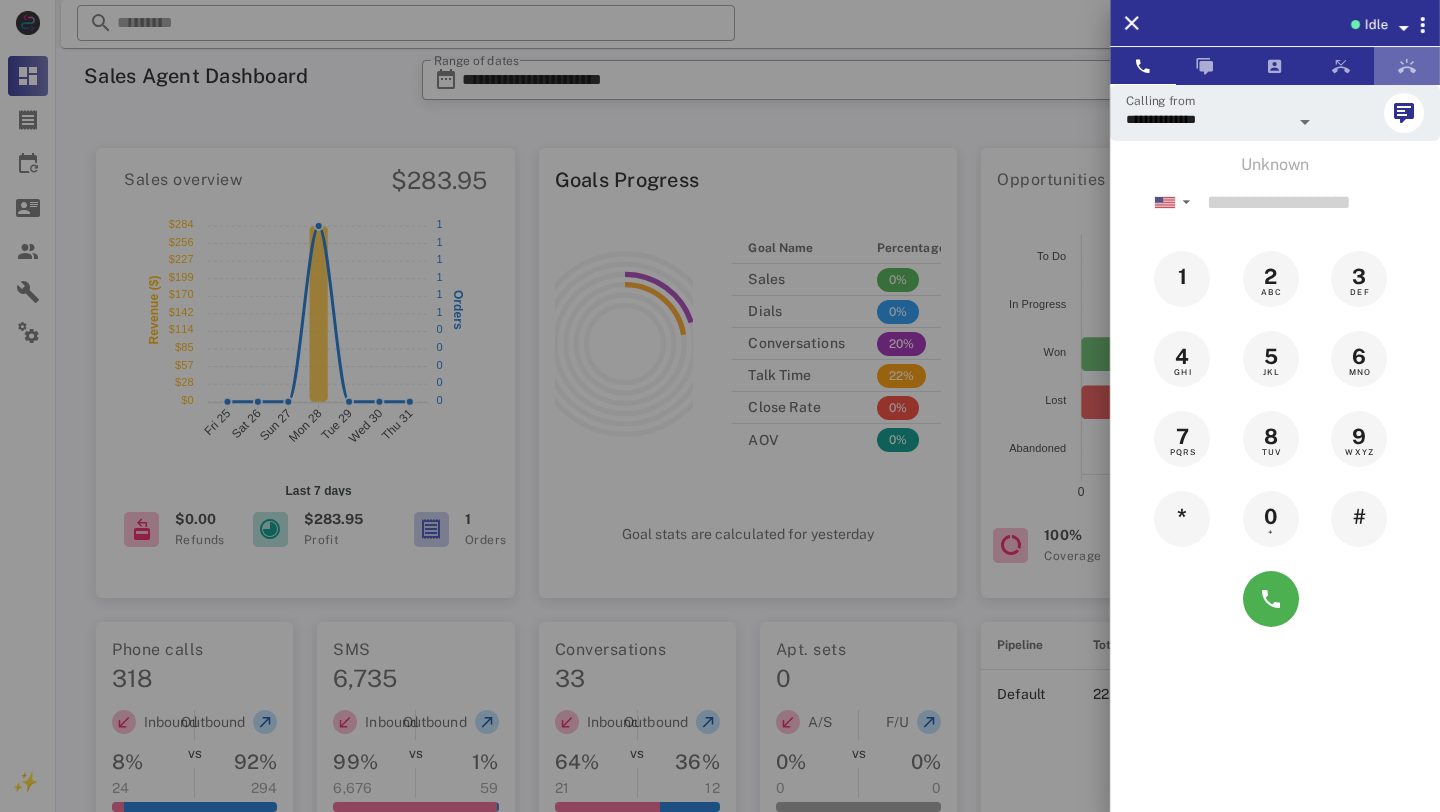 click at bounding box center [1407, 66] 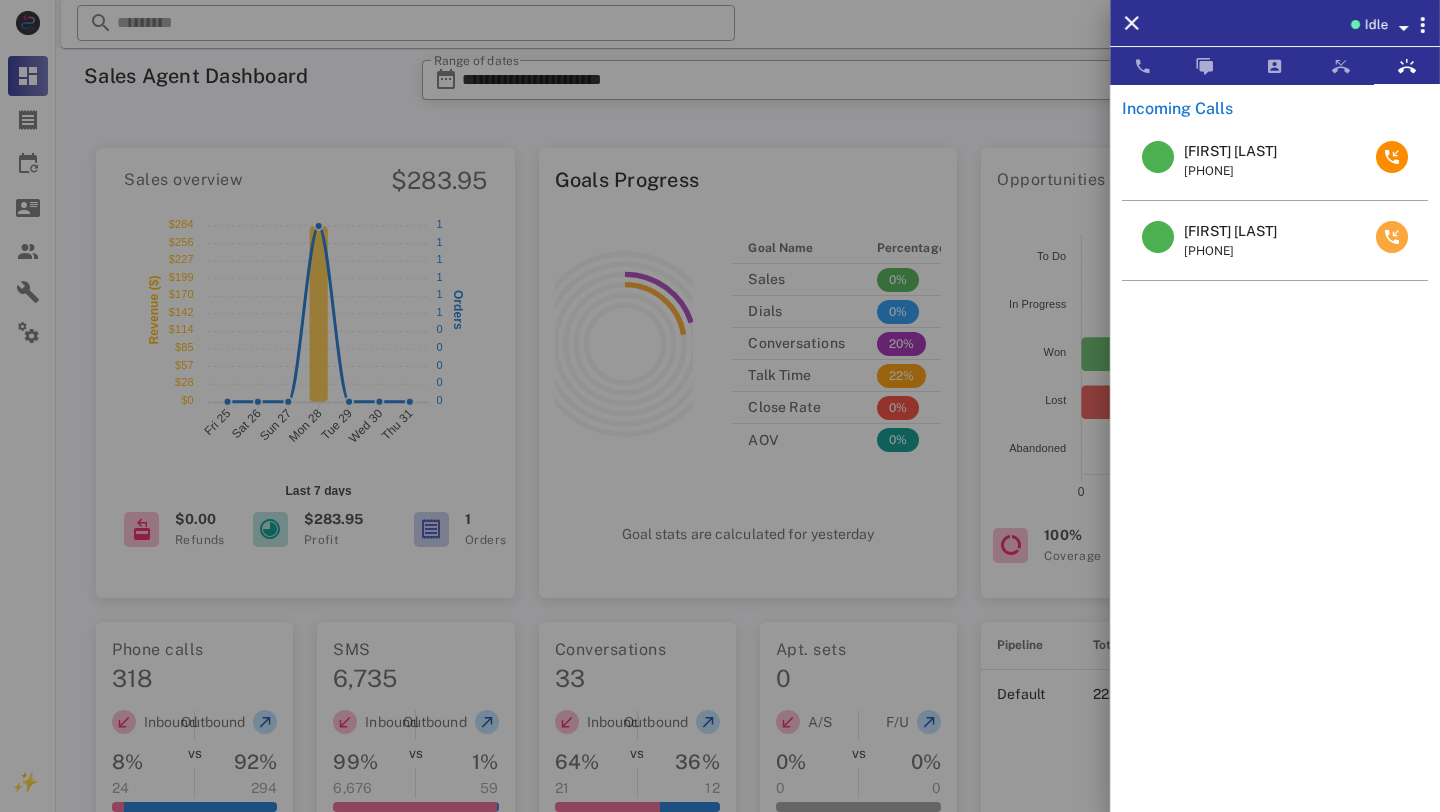 click at bounding box center [1392, 237] 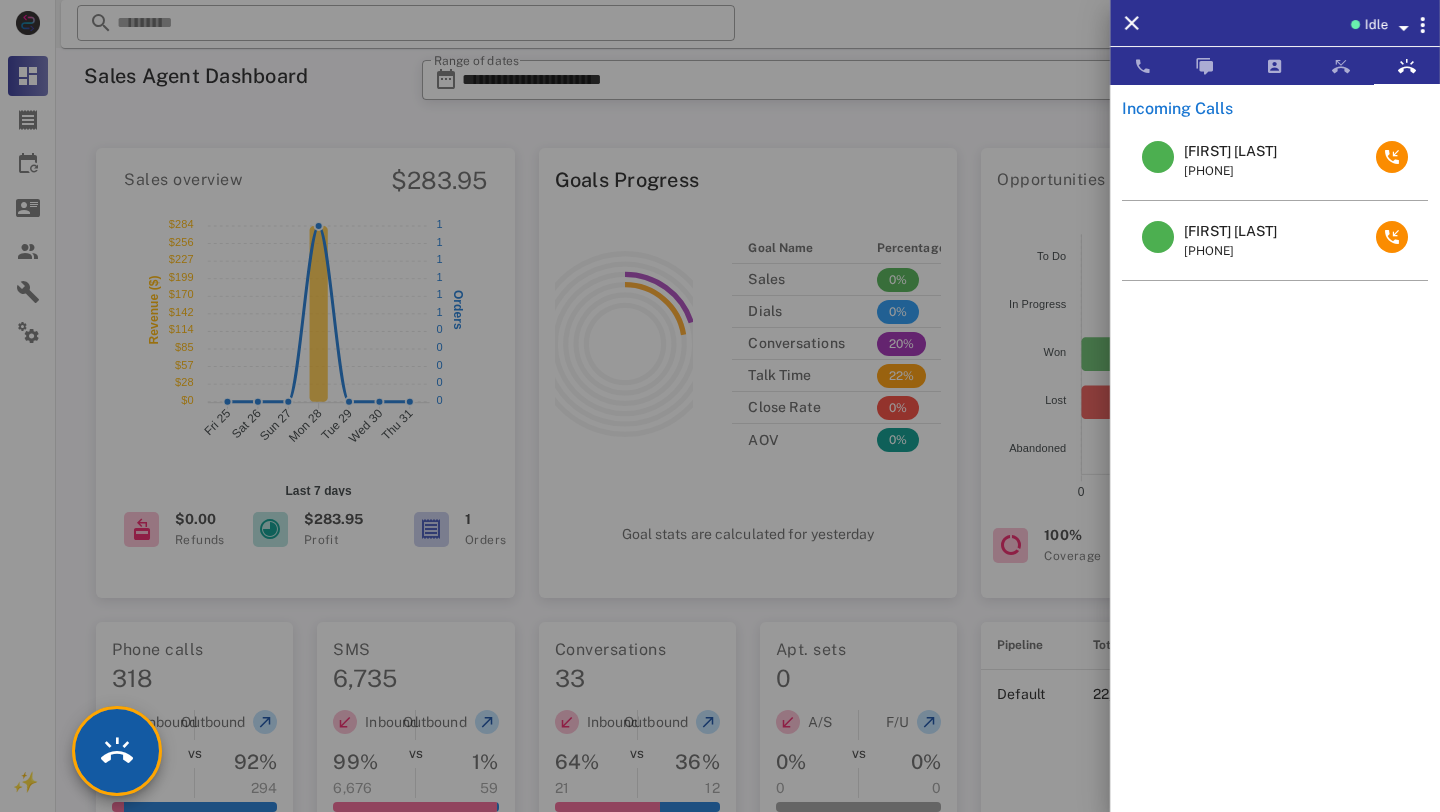 click at bounding box center [117, 751] 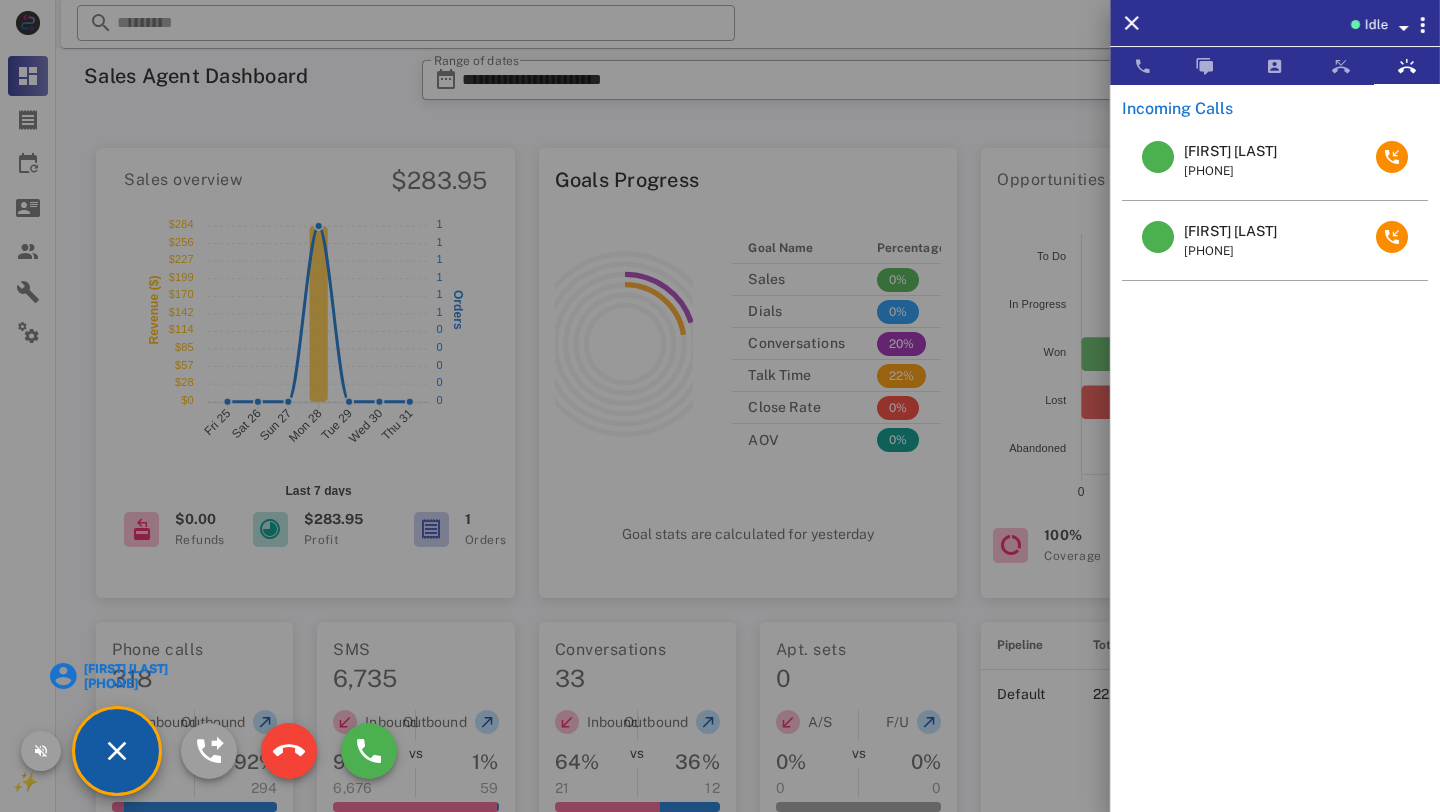 click on "[FIRST] [LAST]" at bounding box center [125, 669] 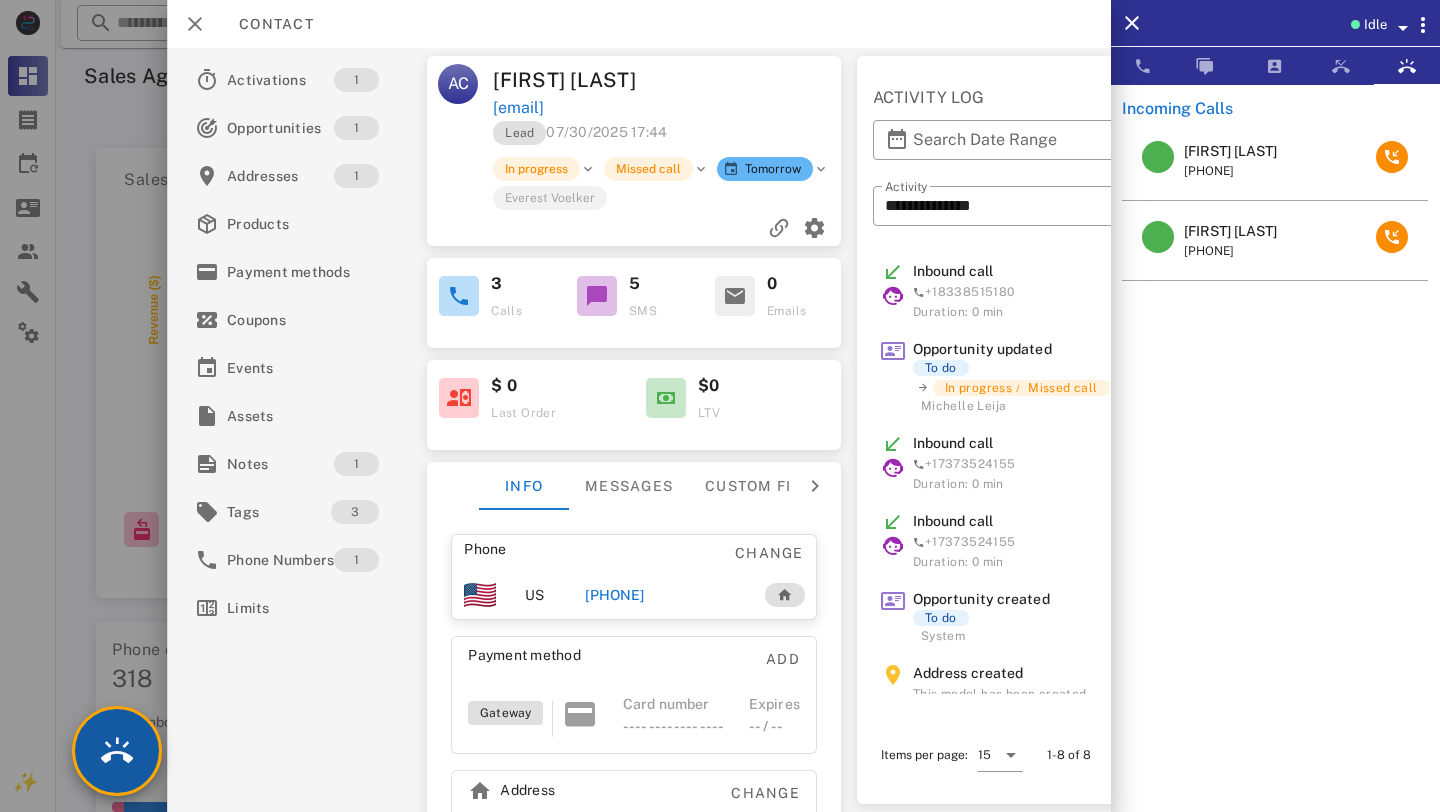 scroll, scrollTop: 111, scrollLeft: 0, axis: vertical 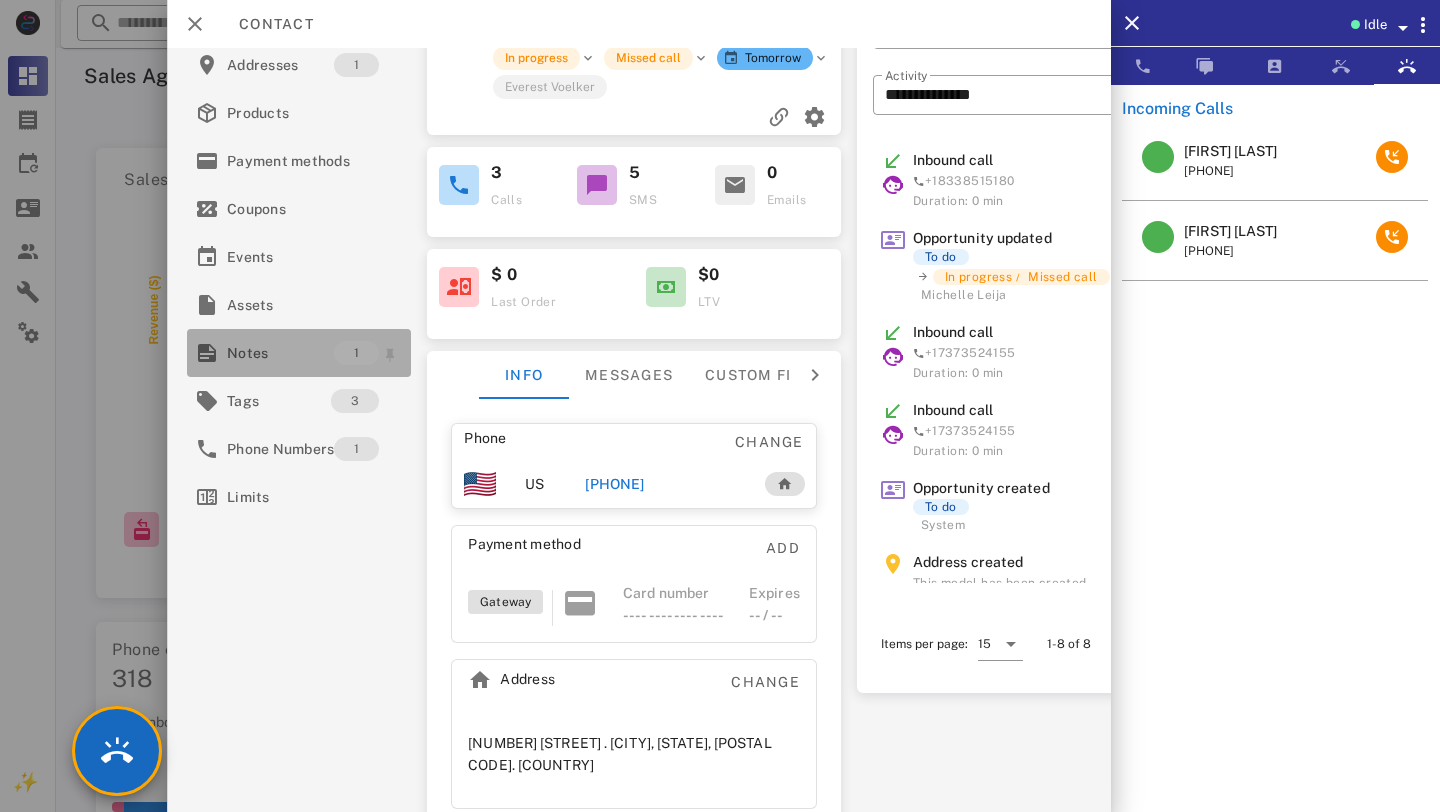 click on "Notes" at bounding box center [280, 353] 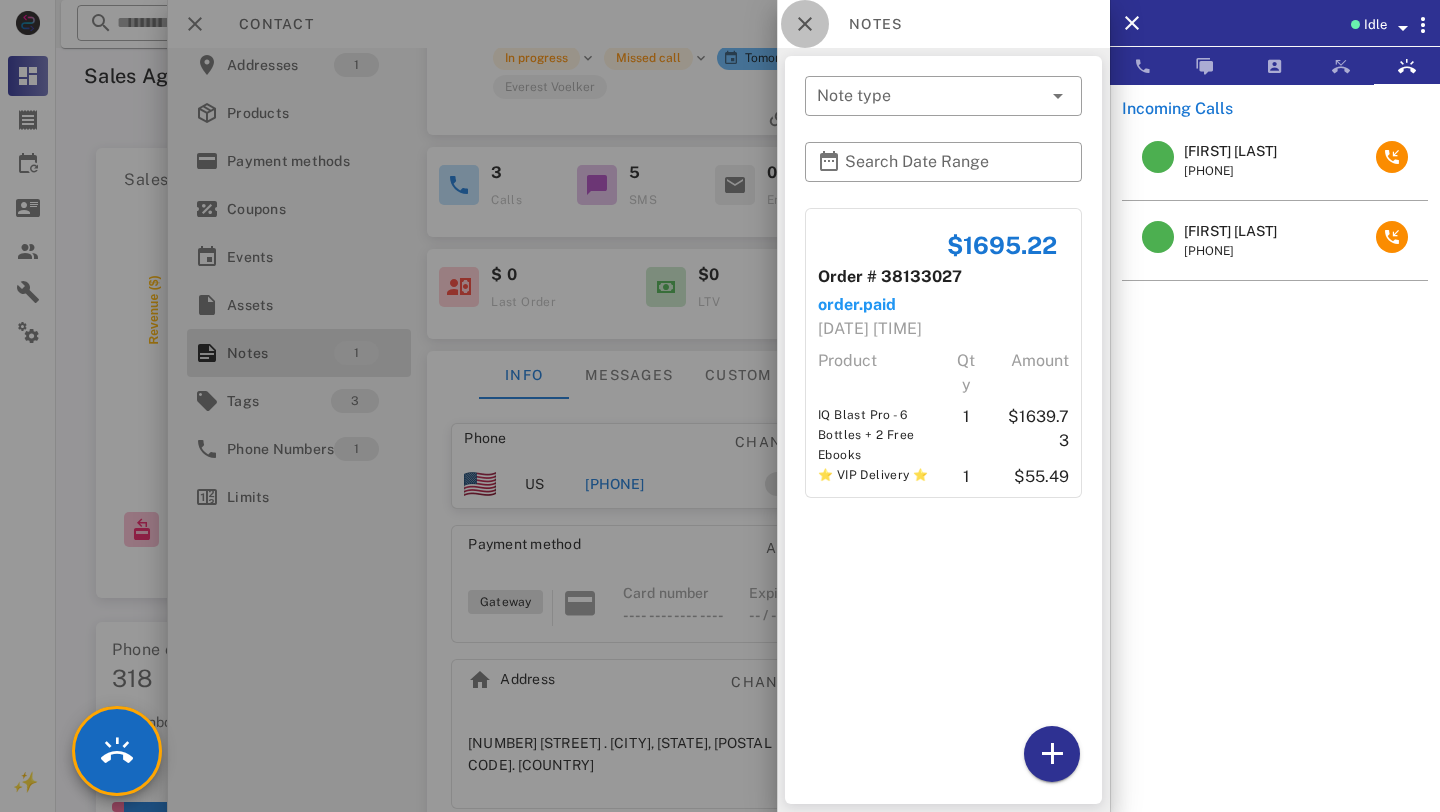click at bounding box center [805, 24] 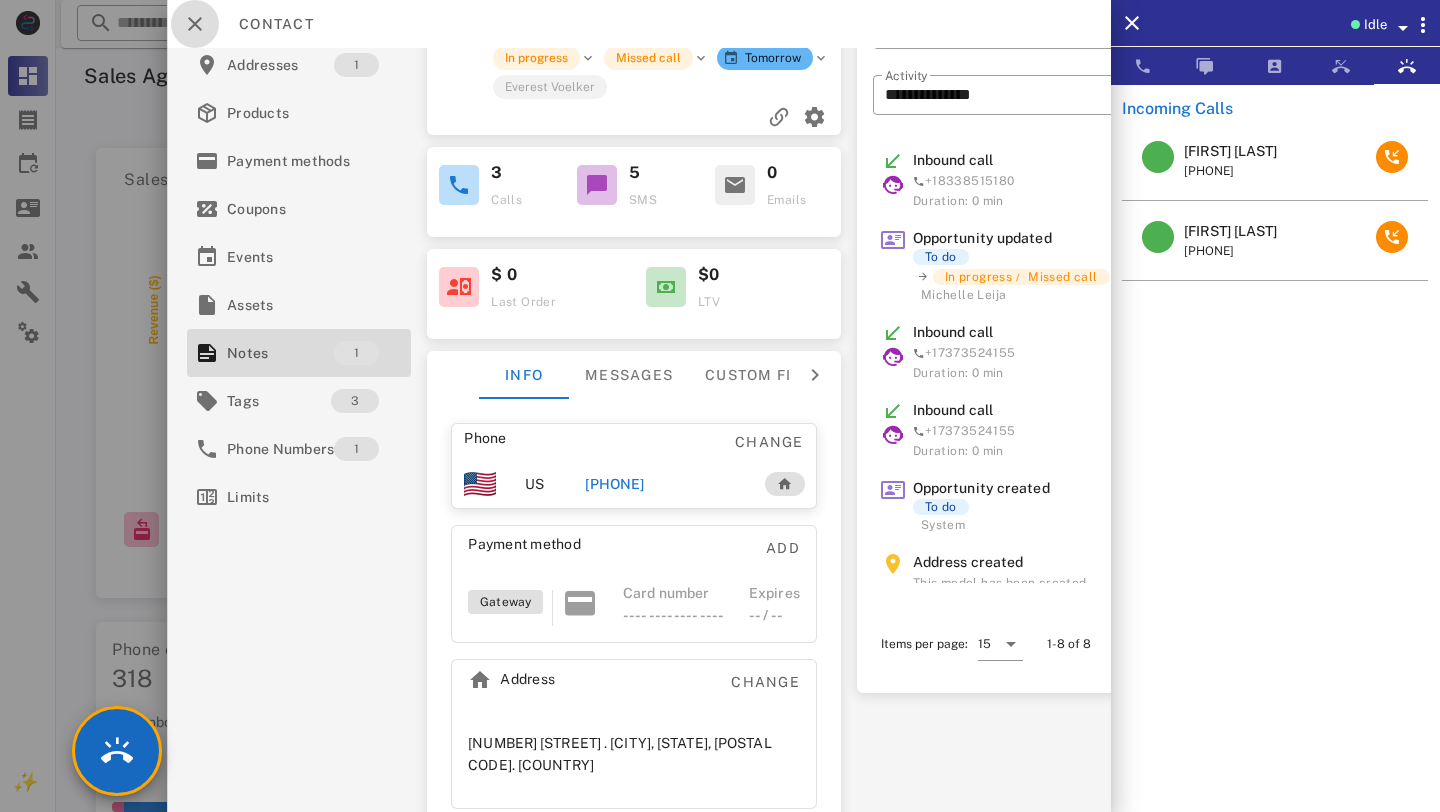 click at bounding box center (195, 24) 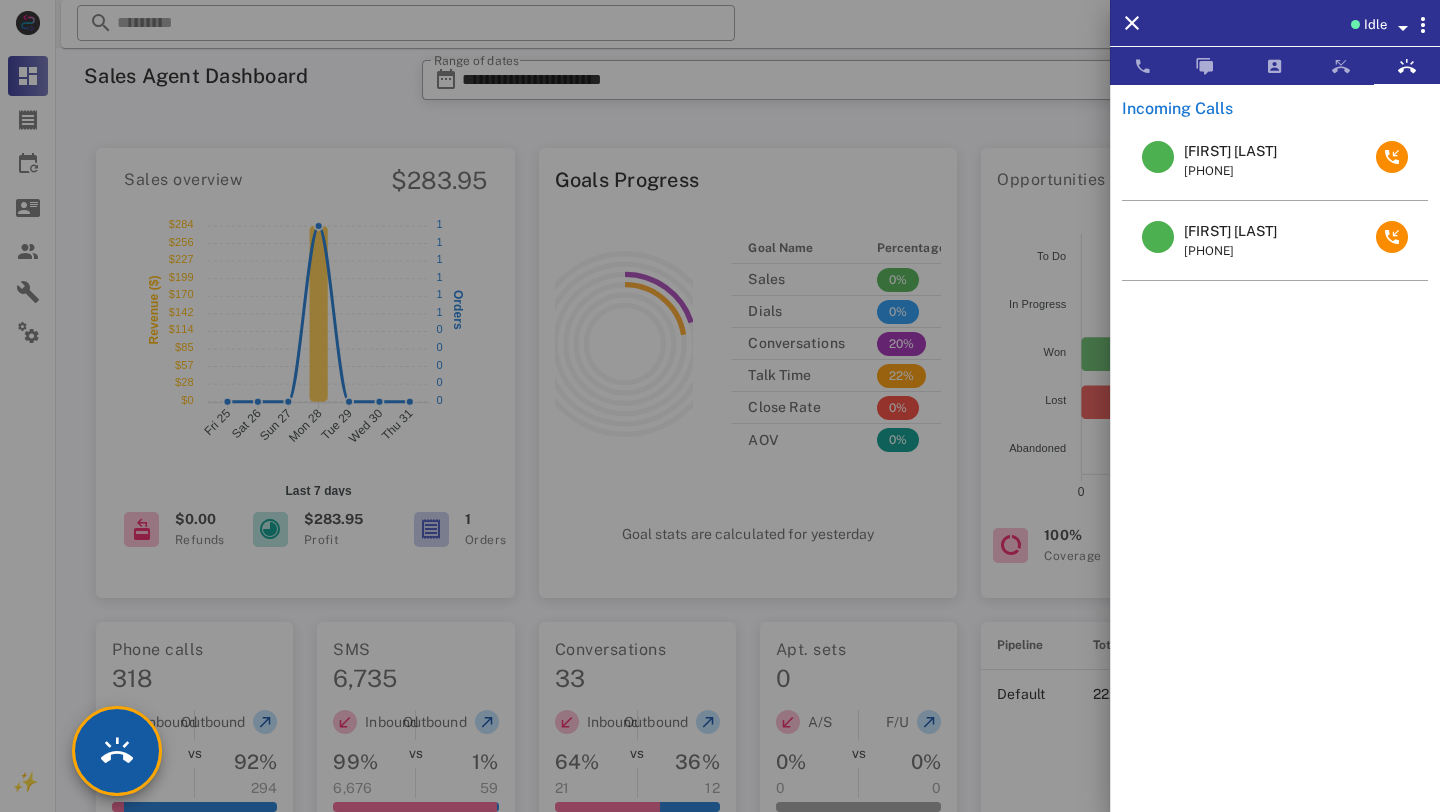 click at bounding box center (117, 751) 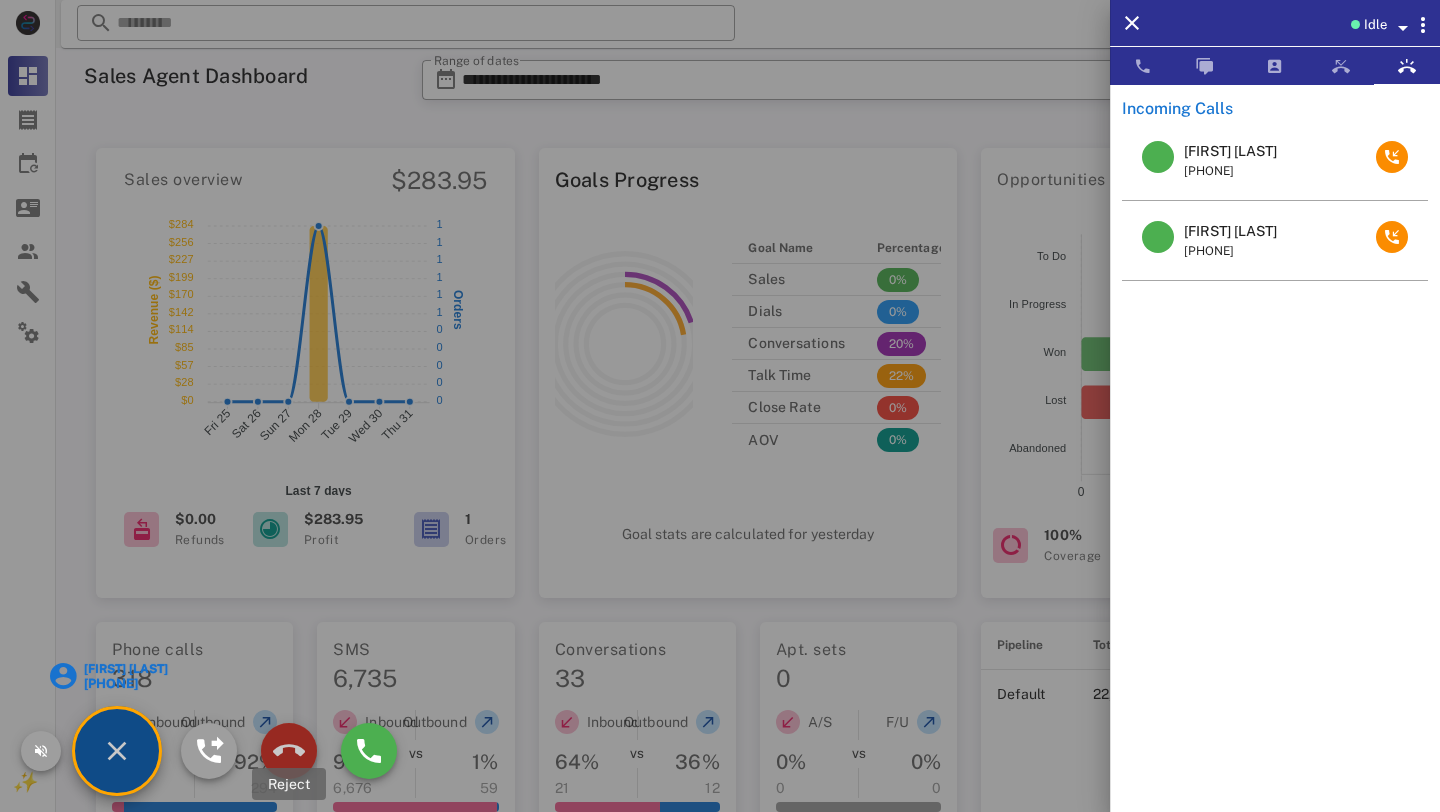 click at bounding box center (289, 751) 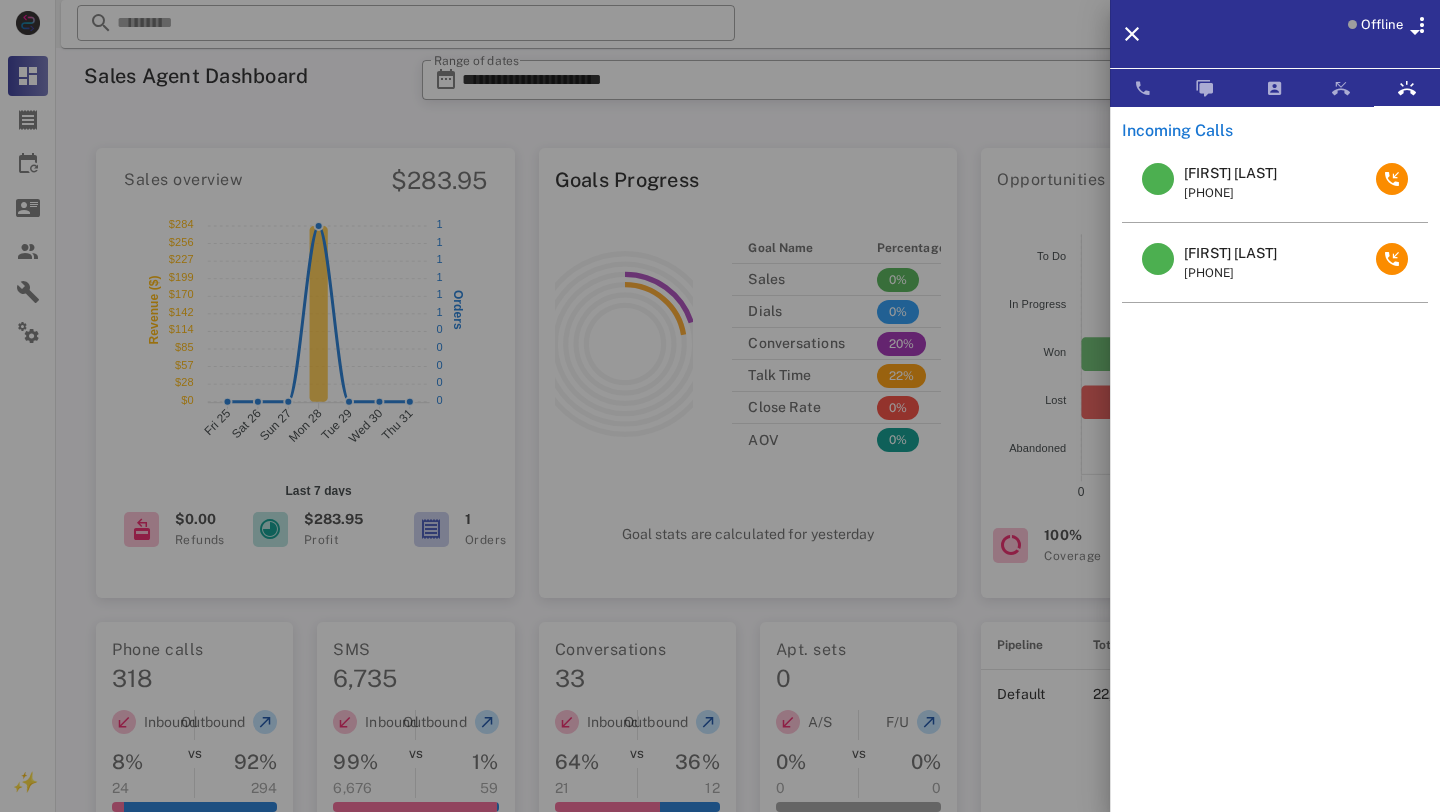 click at bounding box center (1392, 182) 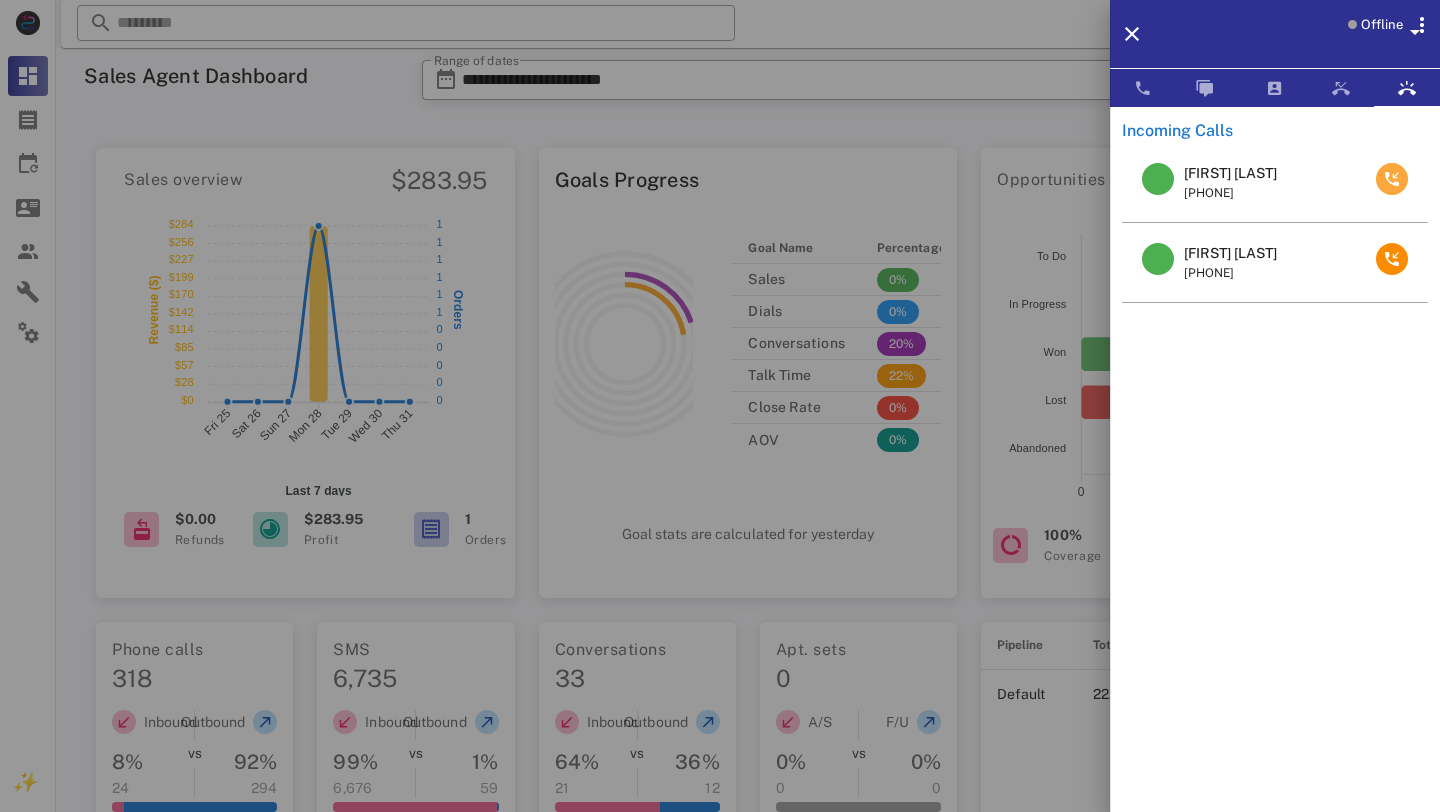 click at bounding box center (1392, 179) 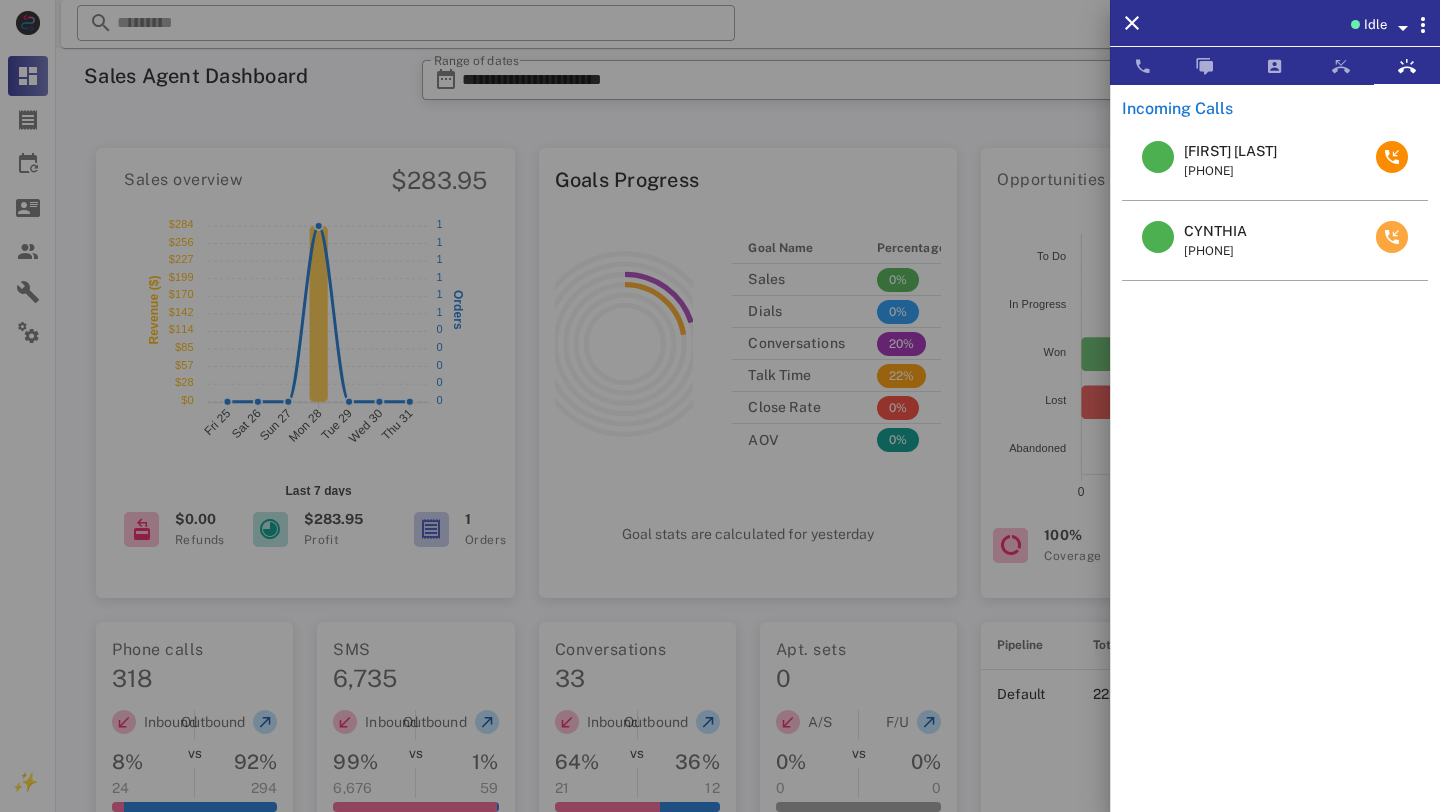 click at bounding box center [1392, 237] 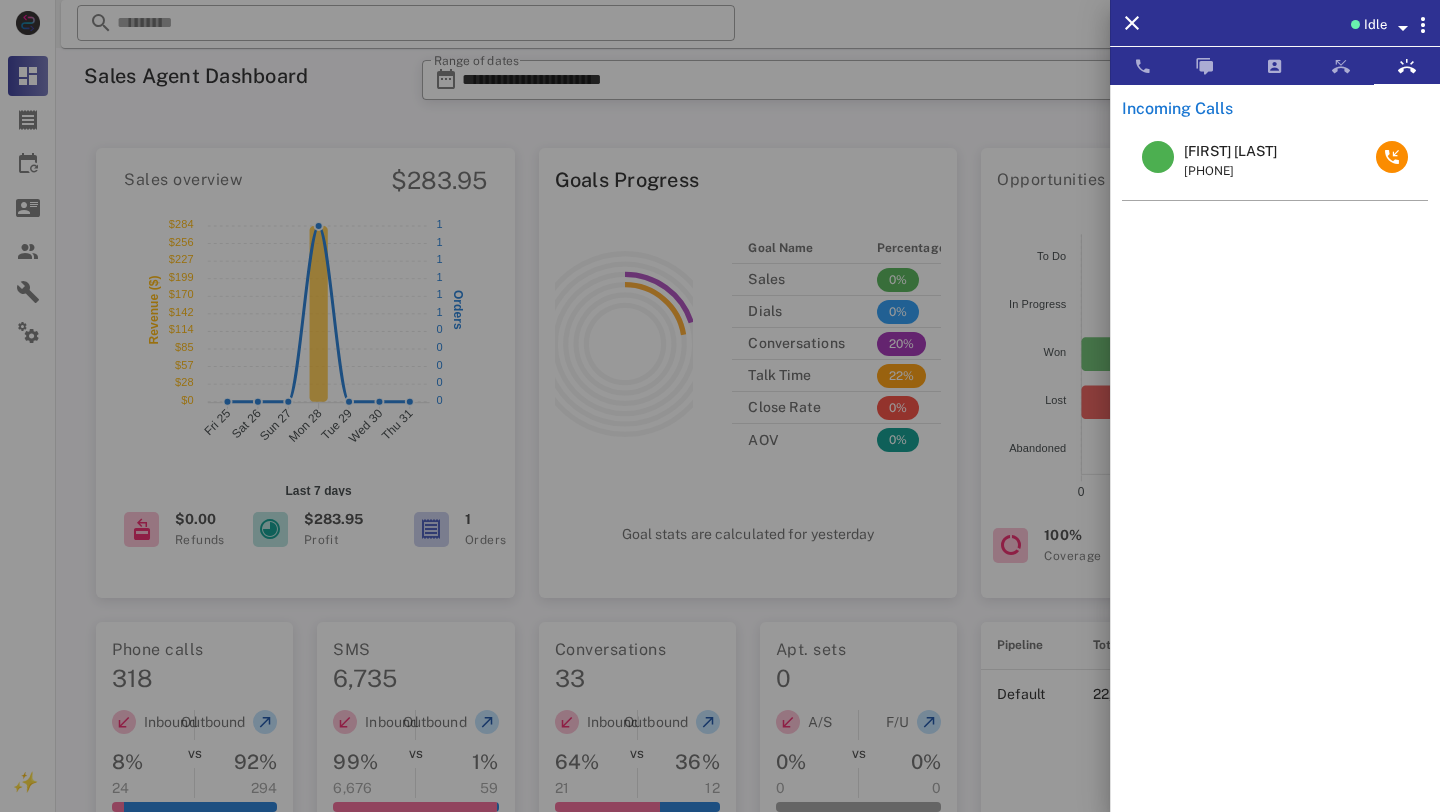 click on "Idle" at bounding box center [1375, 25] 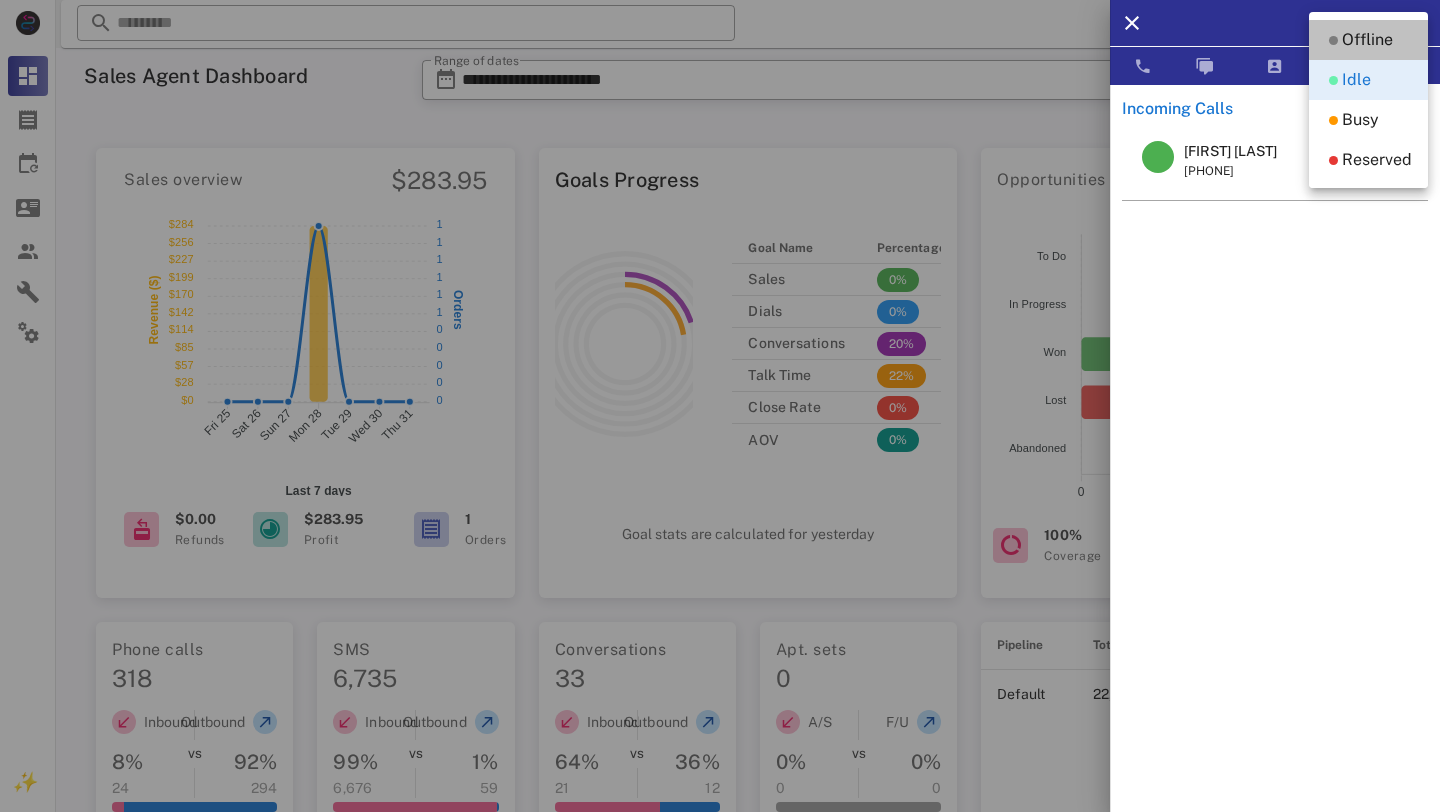 click on "Offline" at bounding box center (1367, 40) 